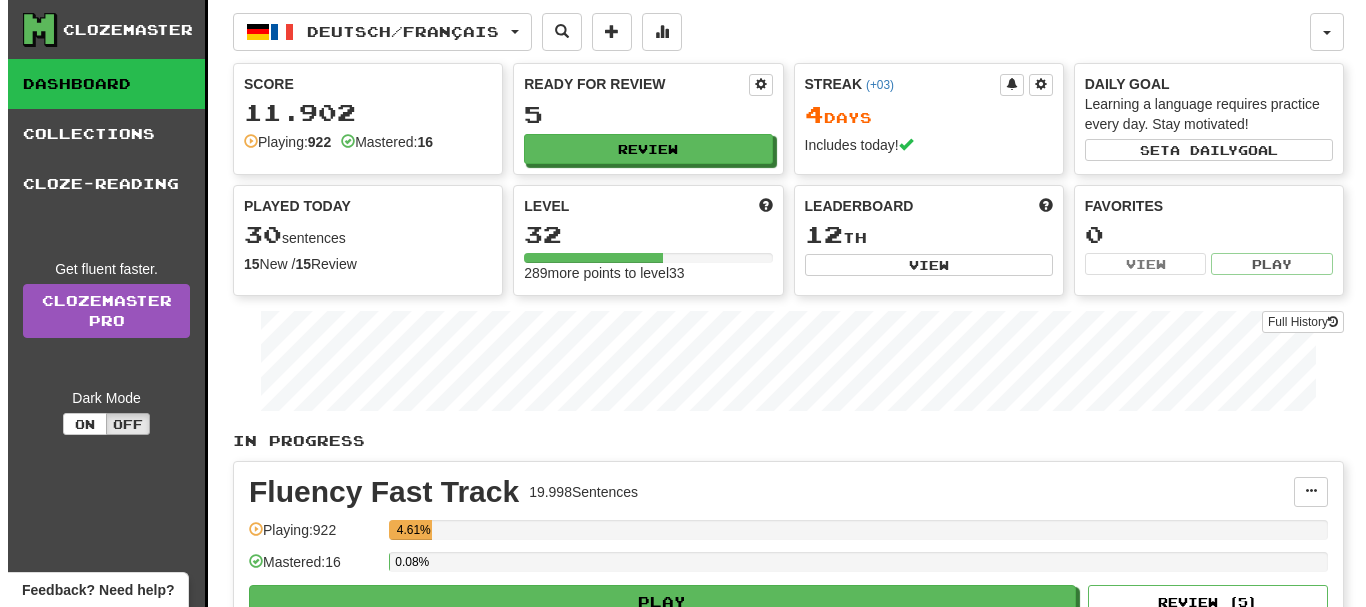 scroll, scrollTop: 0, scrollLeft: 0, axis: both 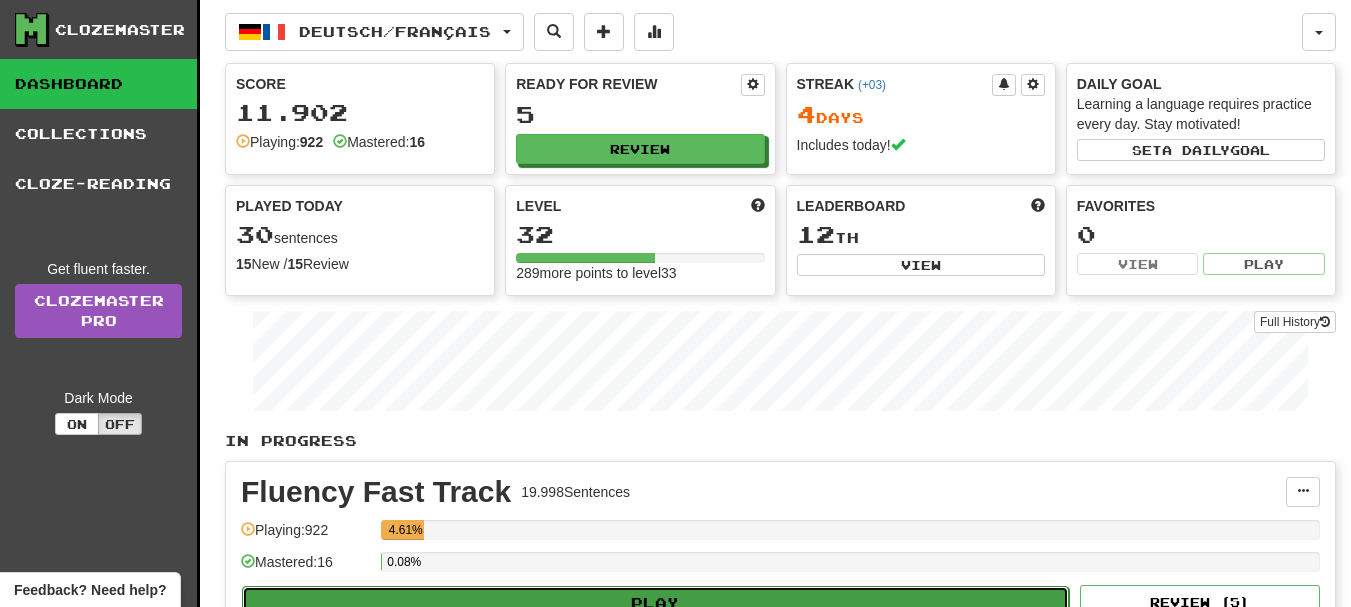click on "Play" at bounding box center (655, 603) 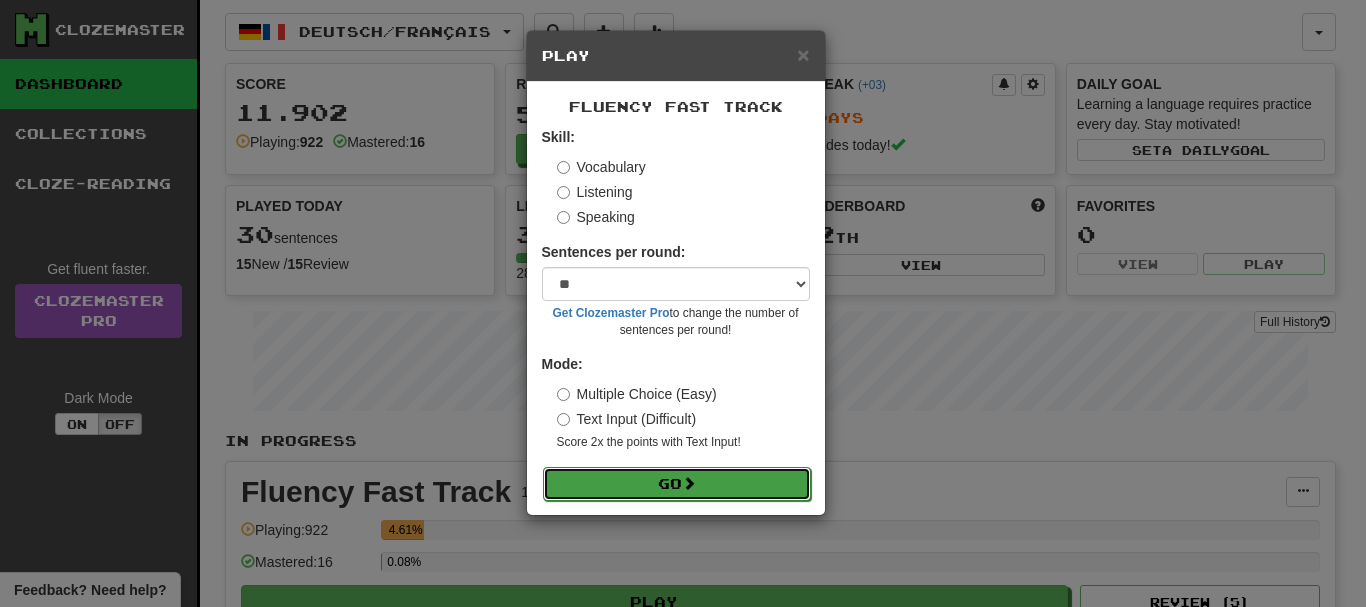 click on "Go" at bounding box center (677, 484) 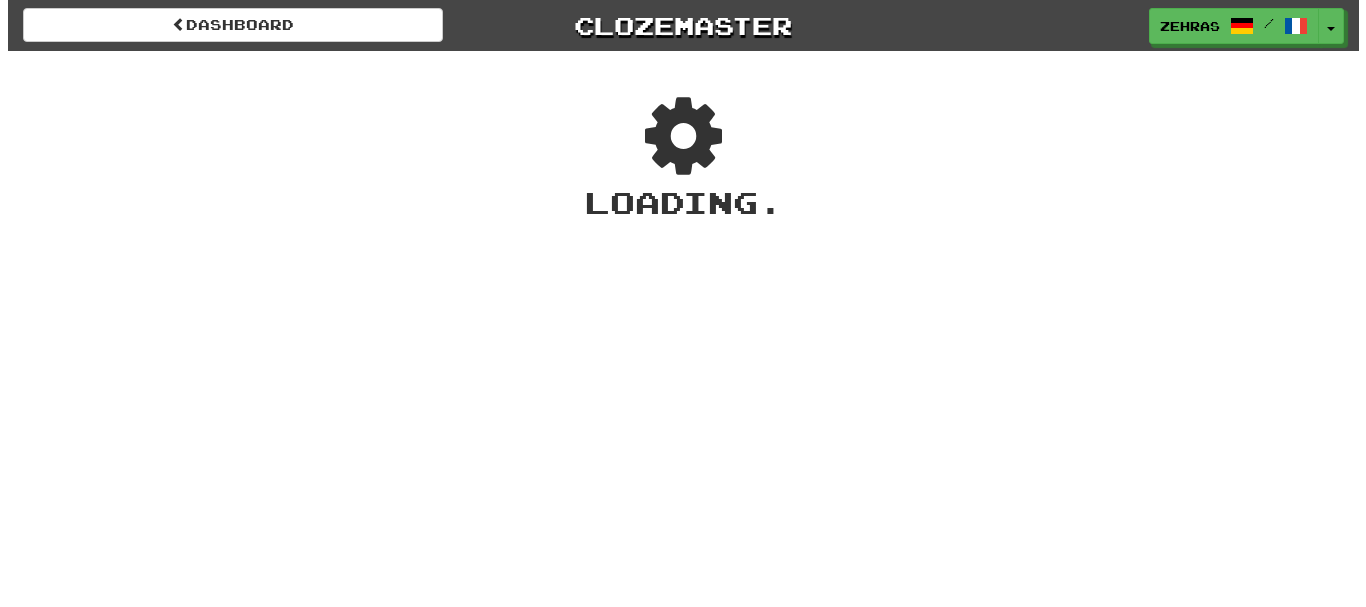 scroll, scrollTop: 0, scrollLeft: 0, axis: both 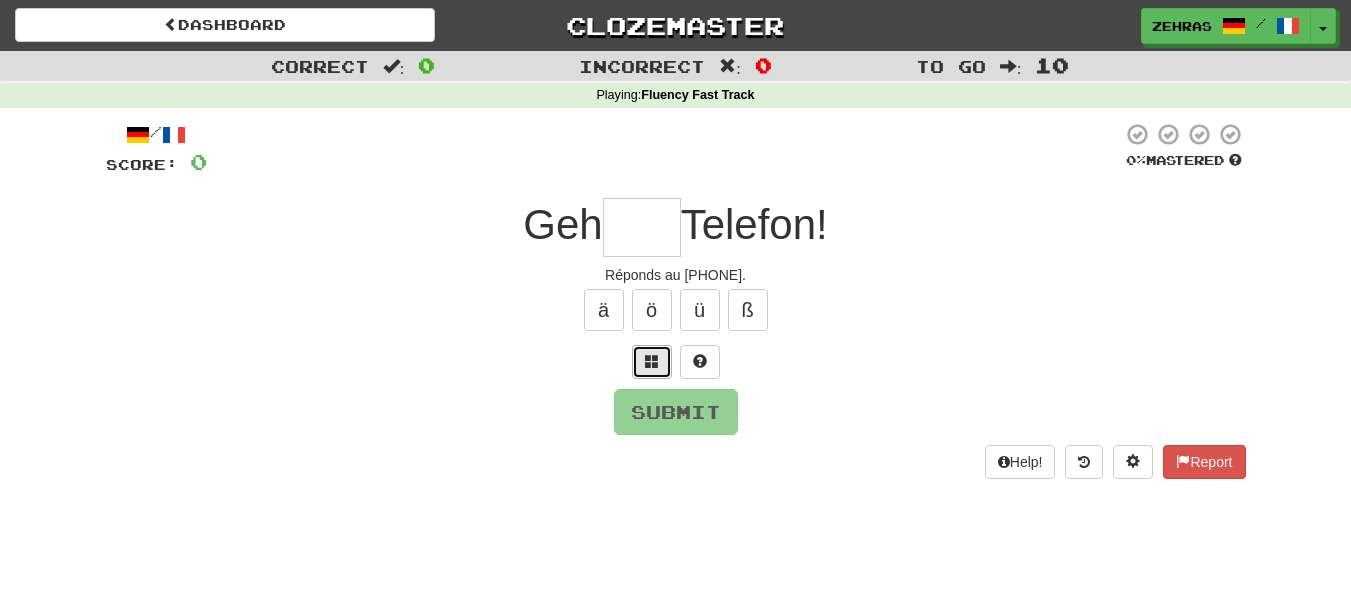 click at bounding box center [652, 361] 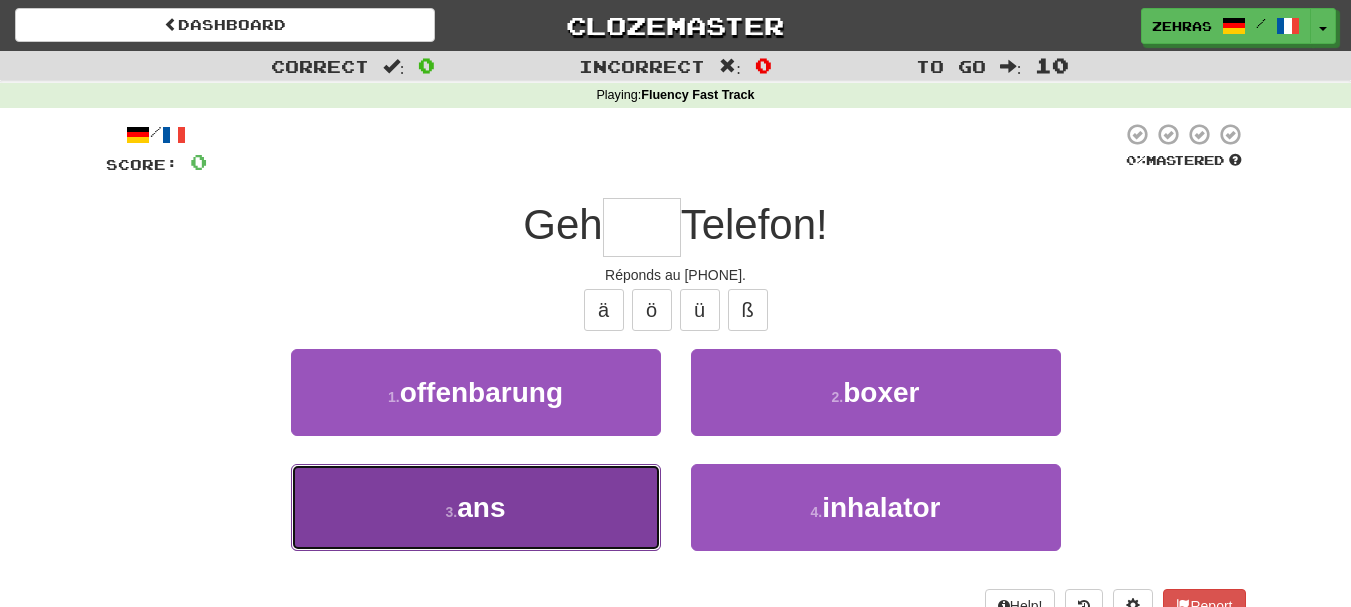 click on "3 .  ans" at bounding box center (476, 507) 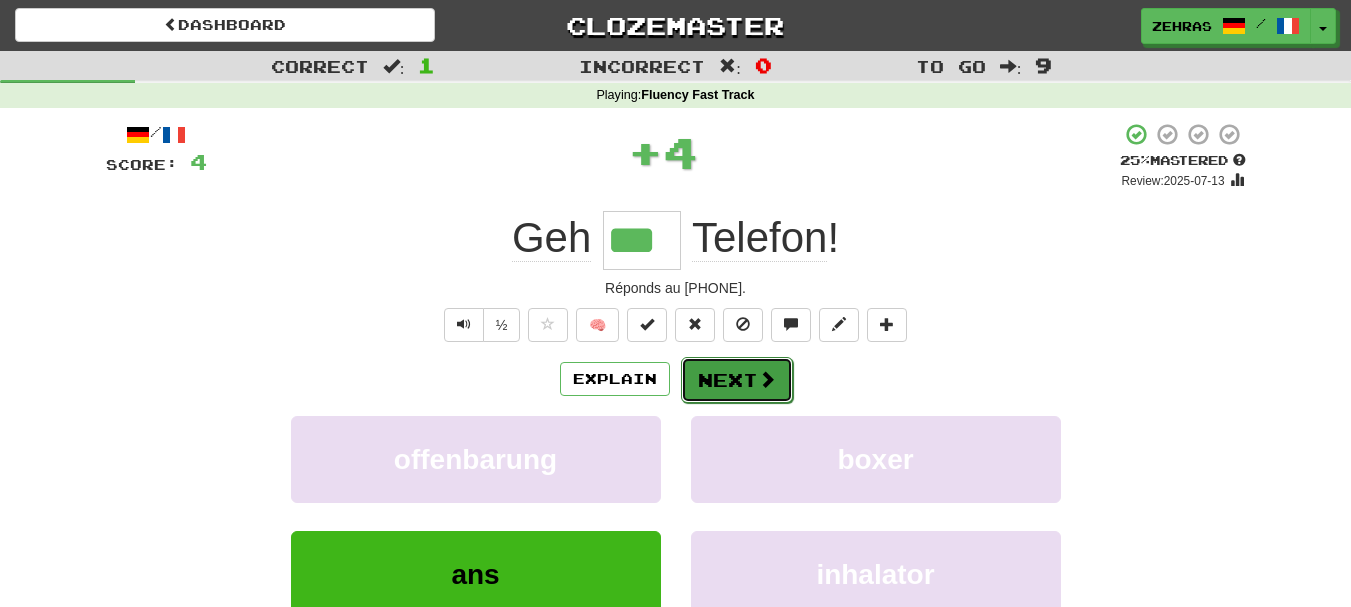 click on "Next" at bounding box center (737, 380) 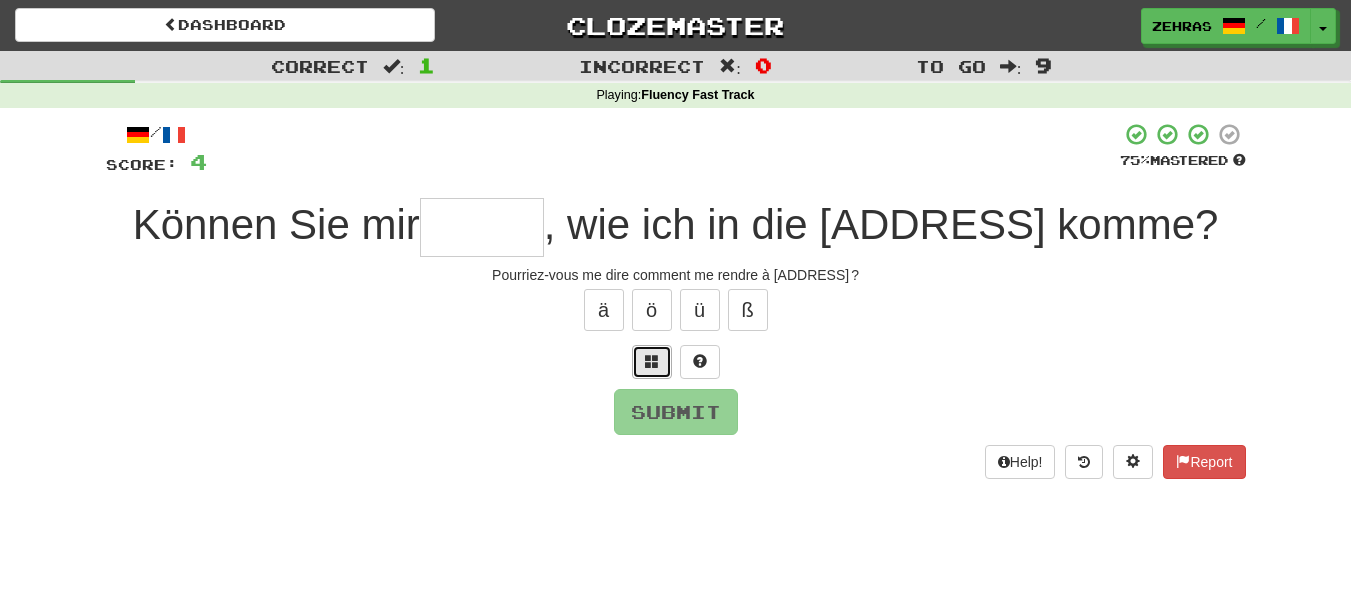 click at bounding box center [652, 361] 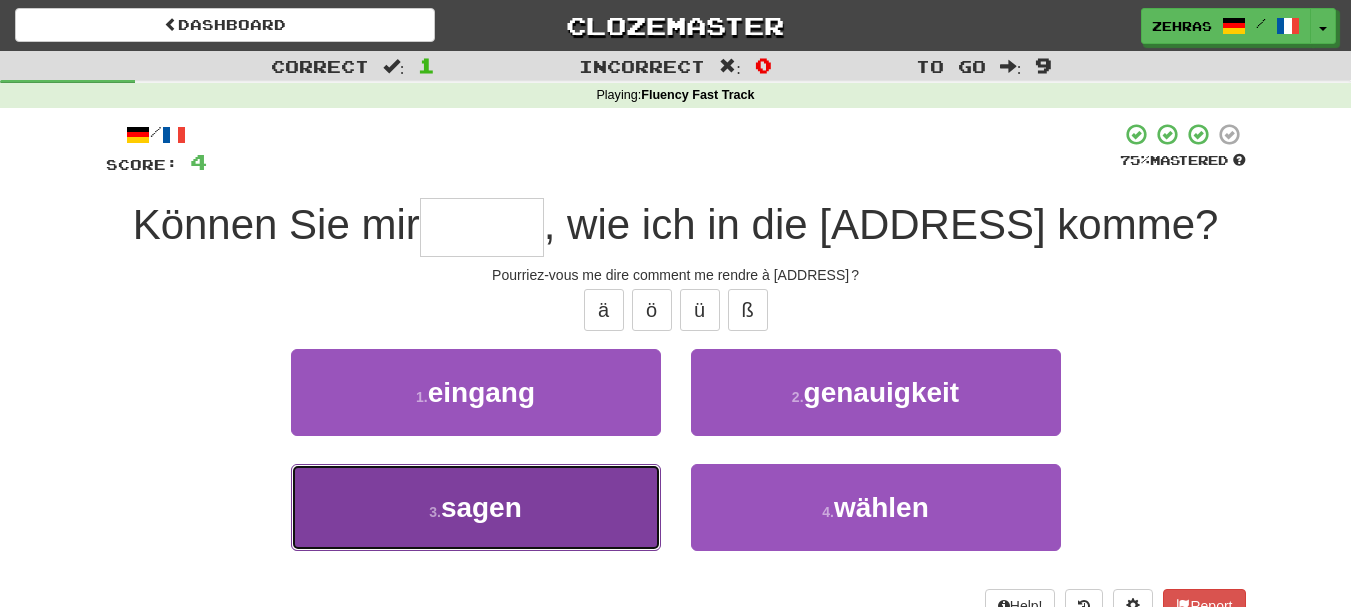 click on "3 .  sagen" at bounding box center (476, 507) 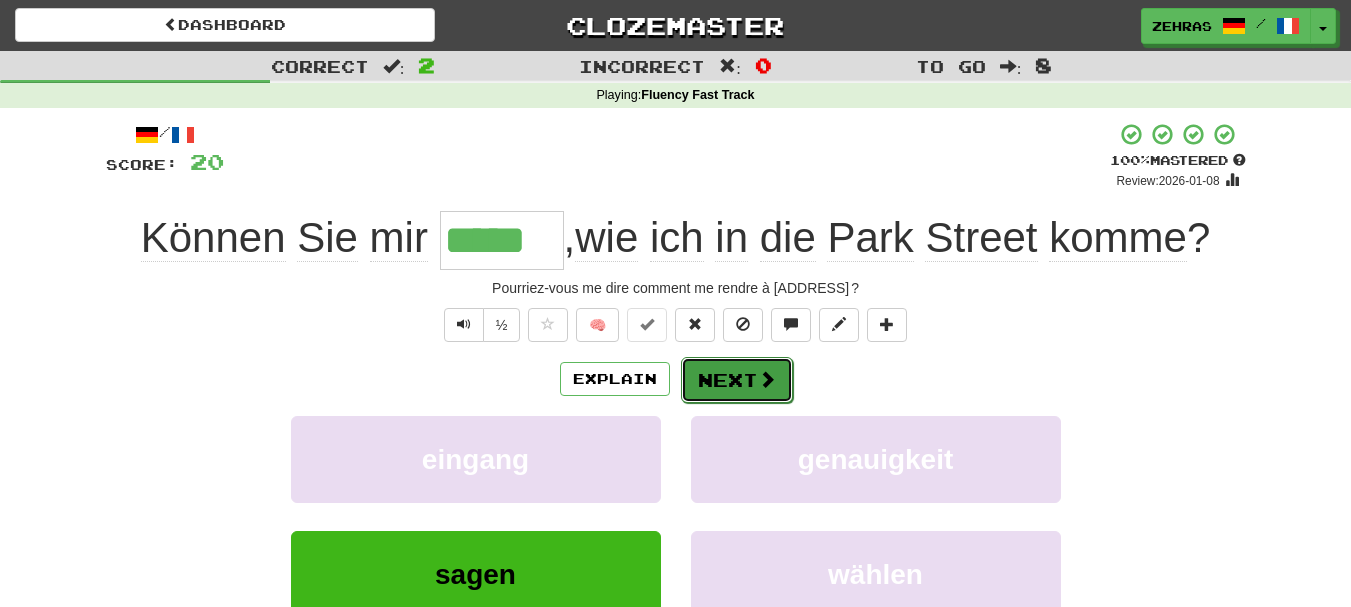 click on "Next" at bounding box center [737, 380] 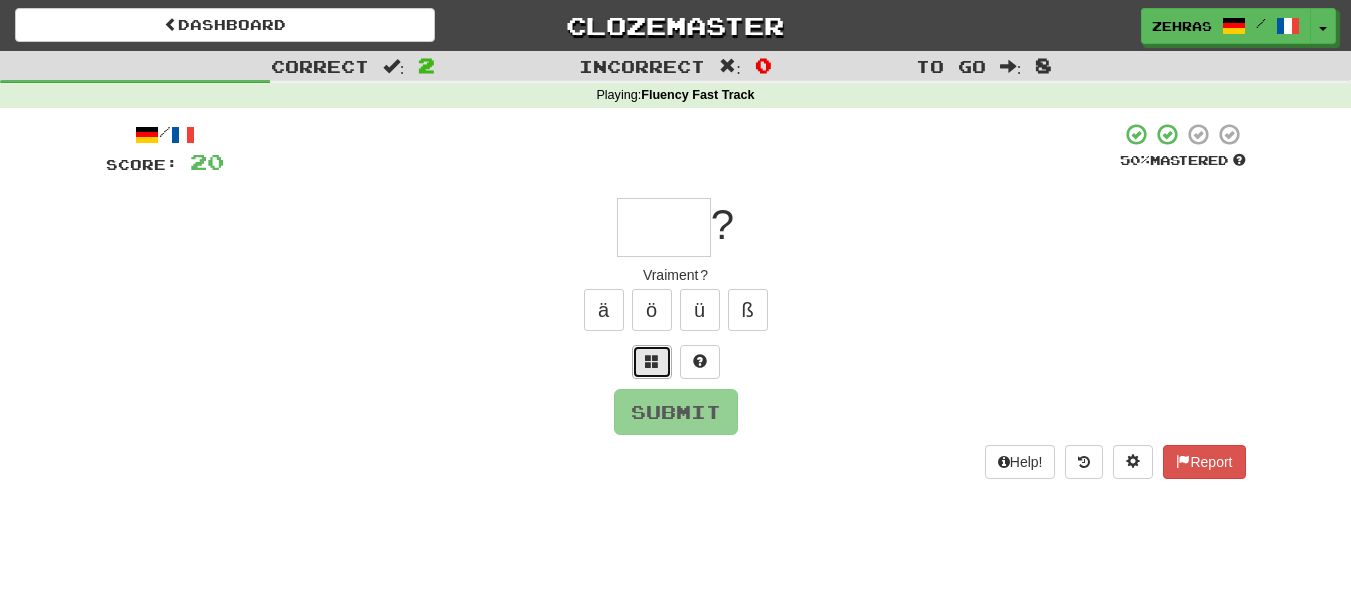 click at bounding box center [652, 361] 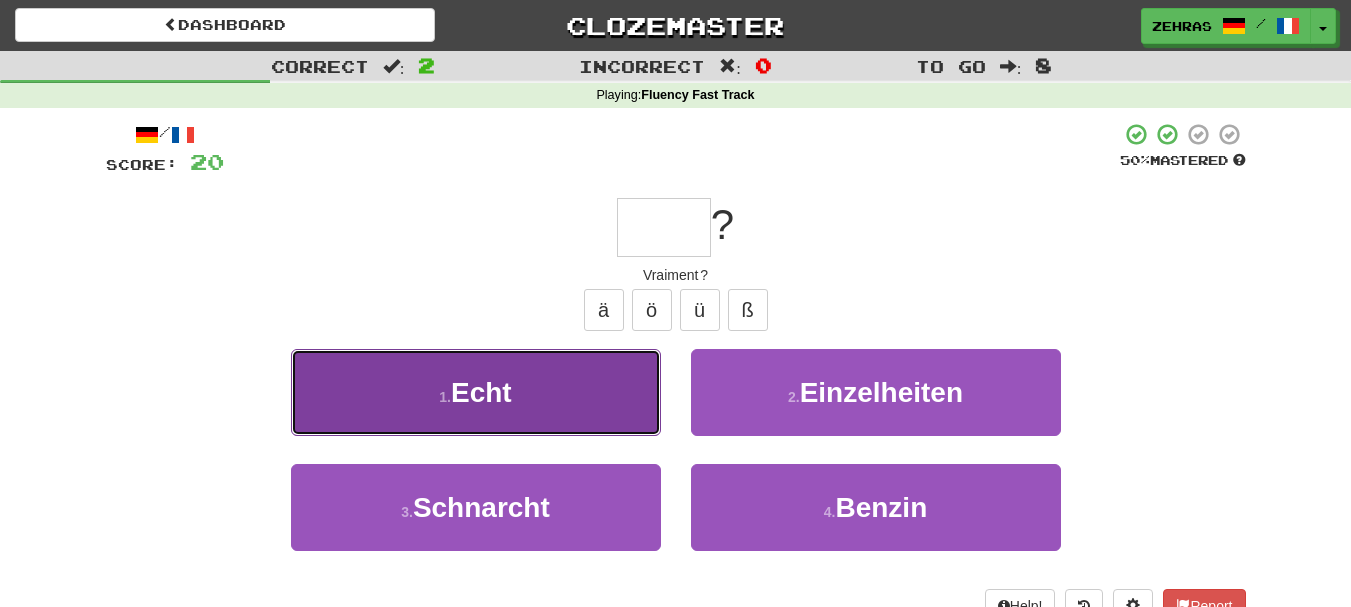 click on "1 .  Echt" at bounding box center [476, 392] 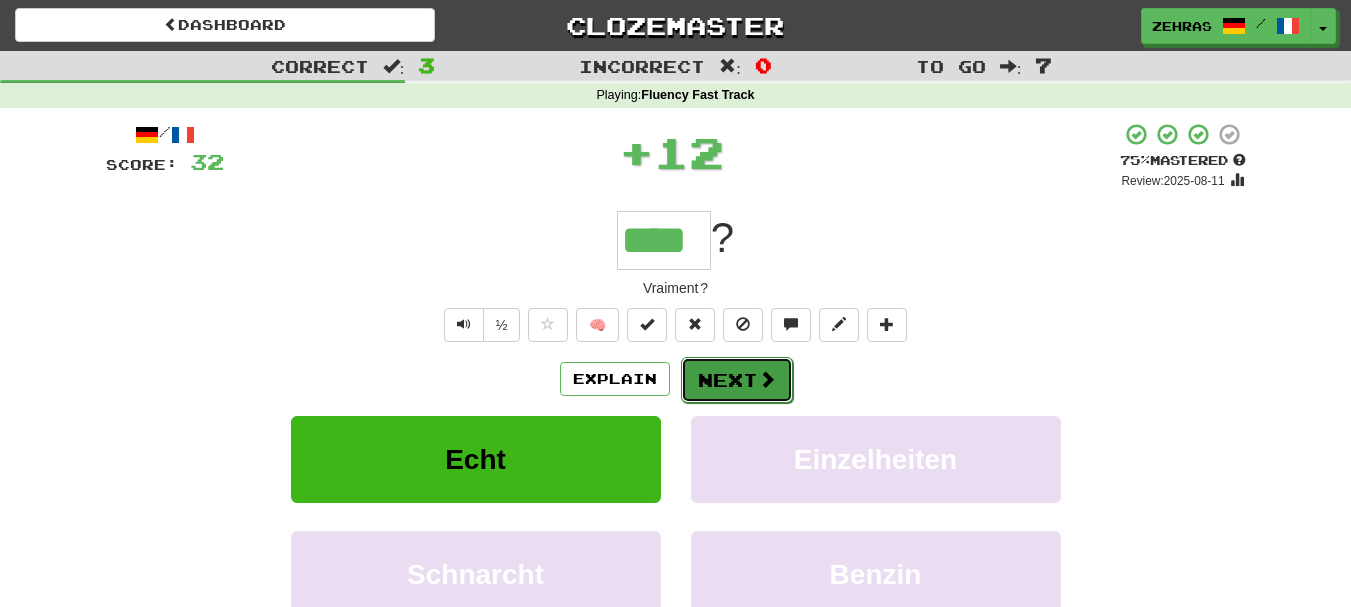 click on "Next" at bounding box center (737, 380) 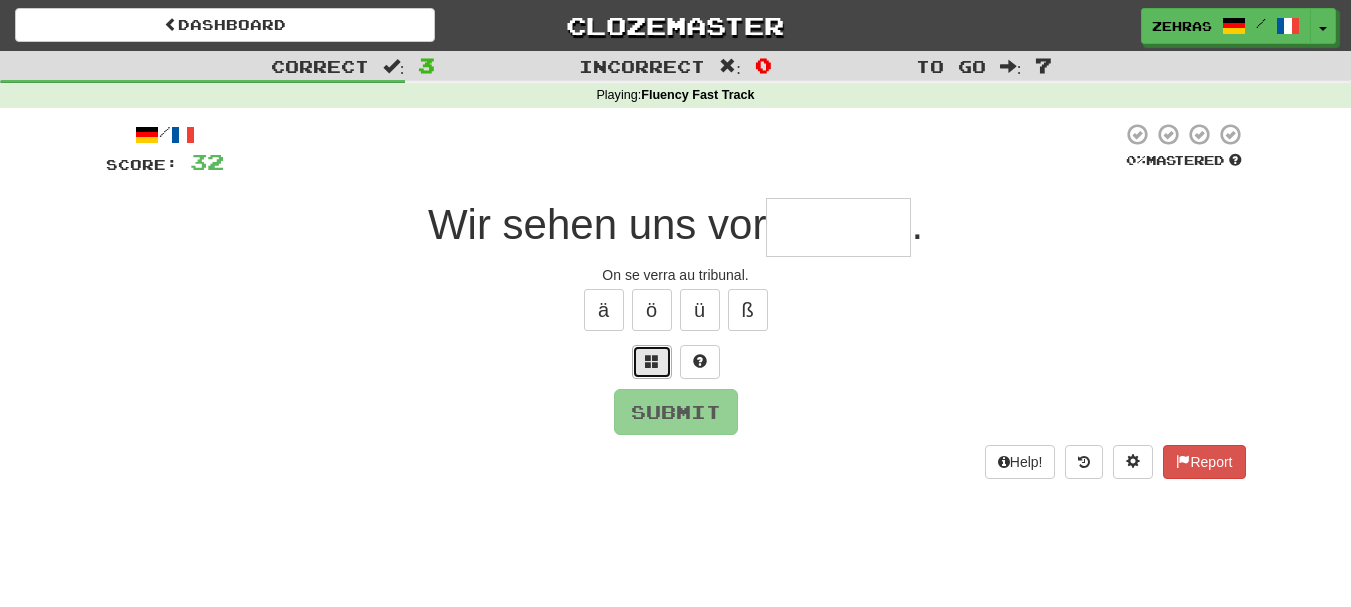 click at bounding box center (652, 361) 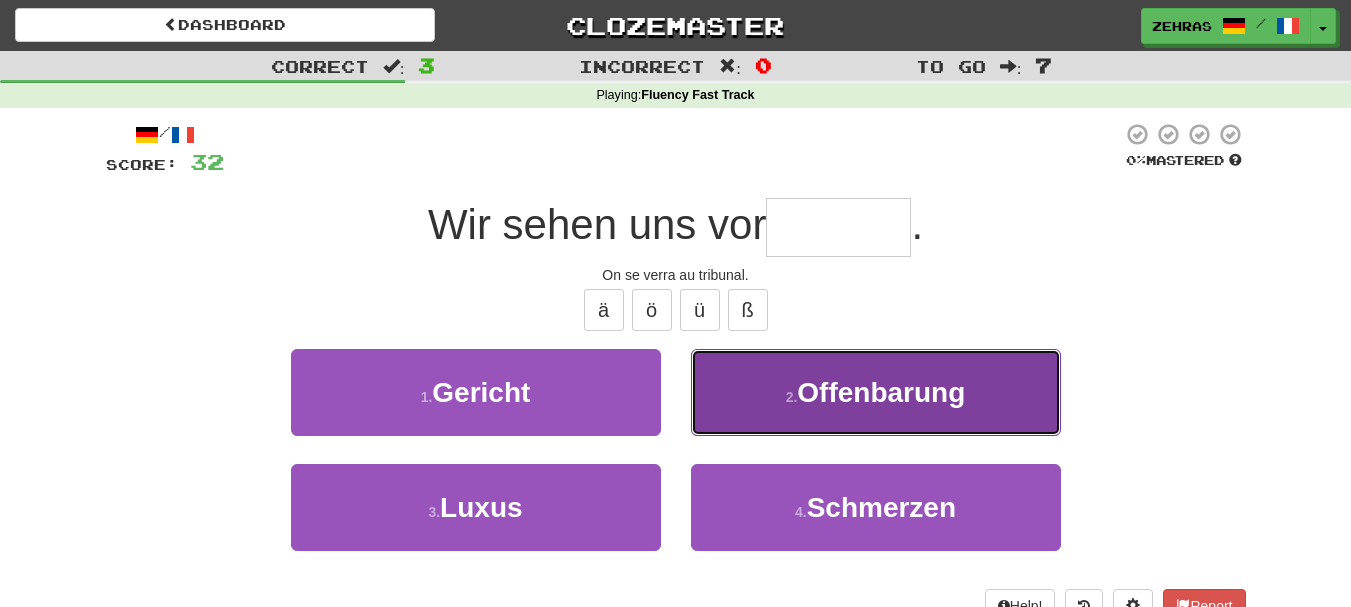 click on "2 .  Offenbarung" at bounding box center [876, 392] 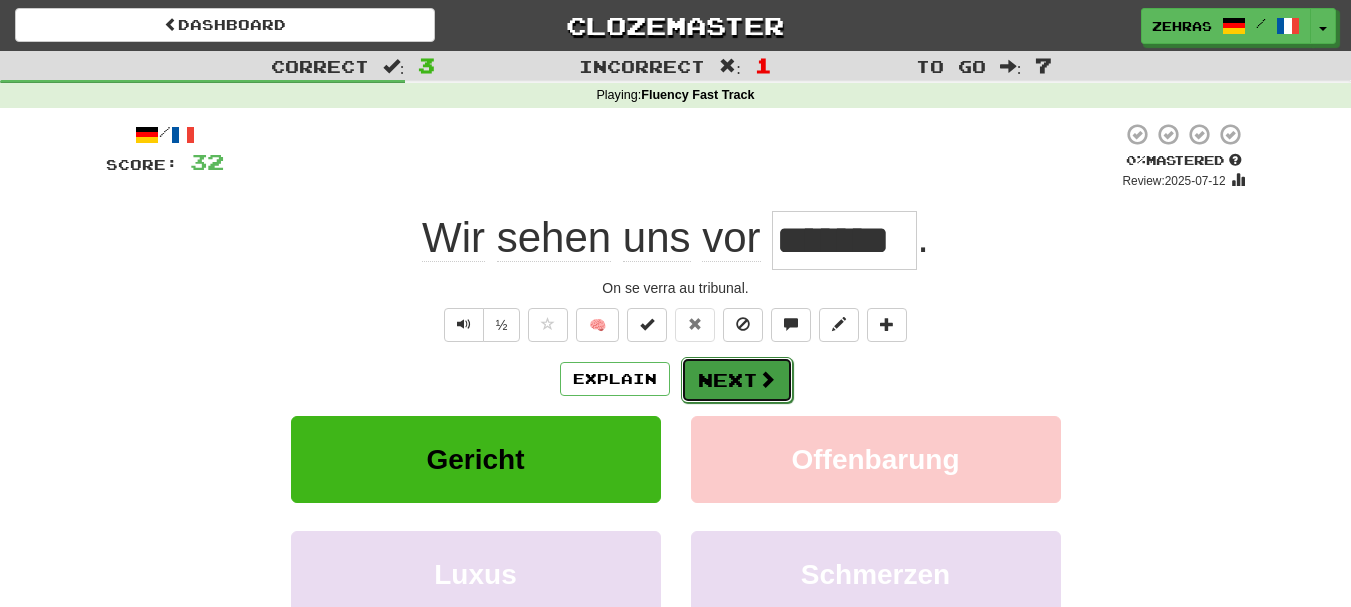 click on "Next" at bounding box center [737, 380] 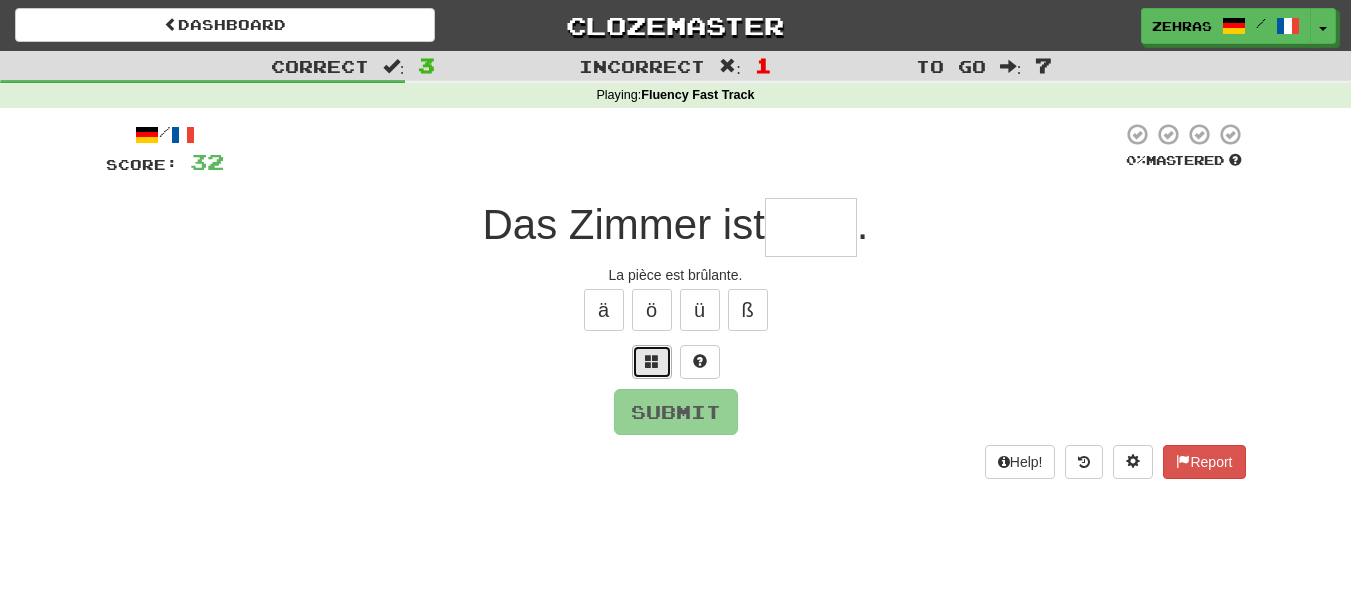 click at bounding box center (652, 362) 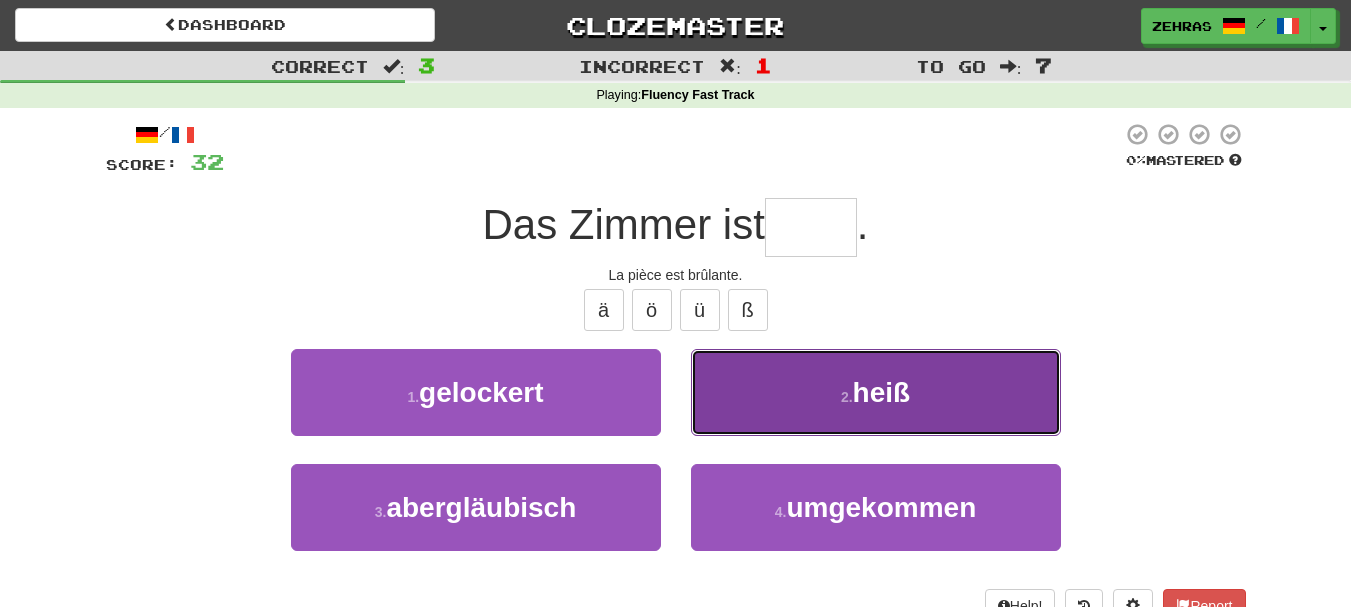 click on "2 .  heiß" at bounding box center (876, 392) 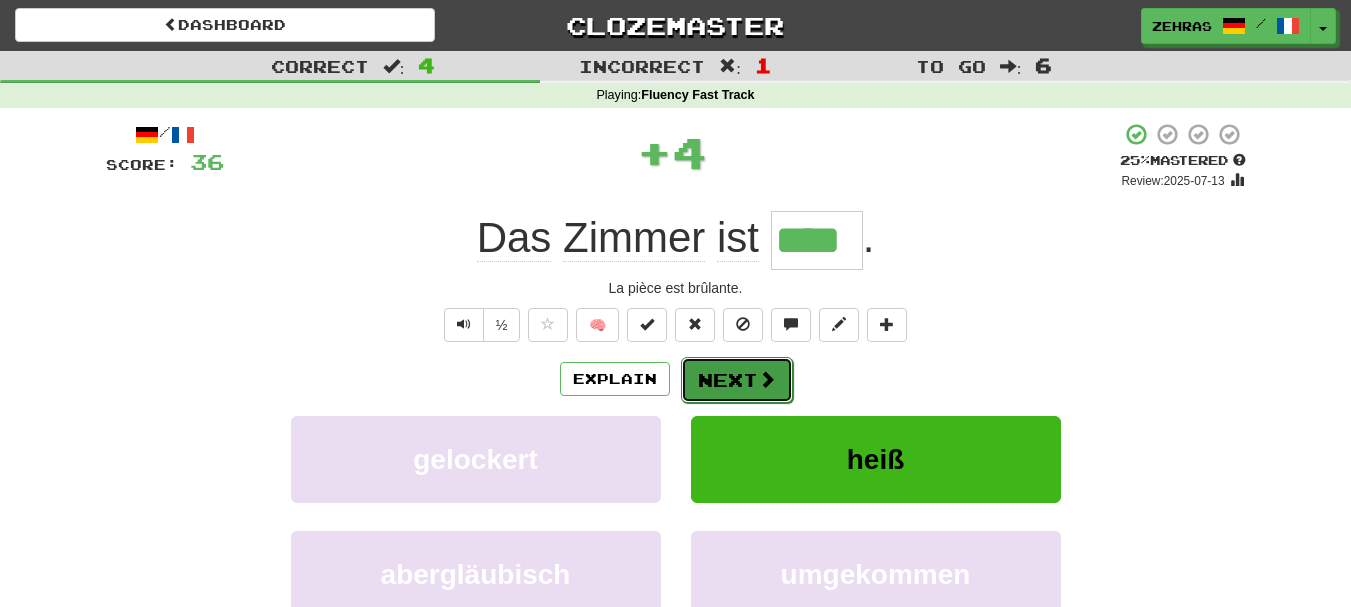 click on "Next" at bounding box center [737, 380] 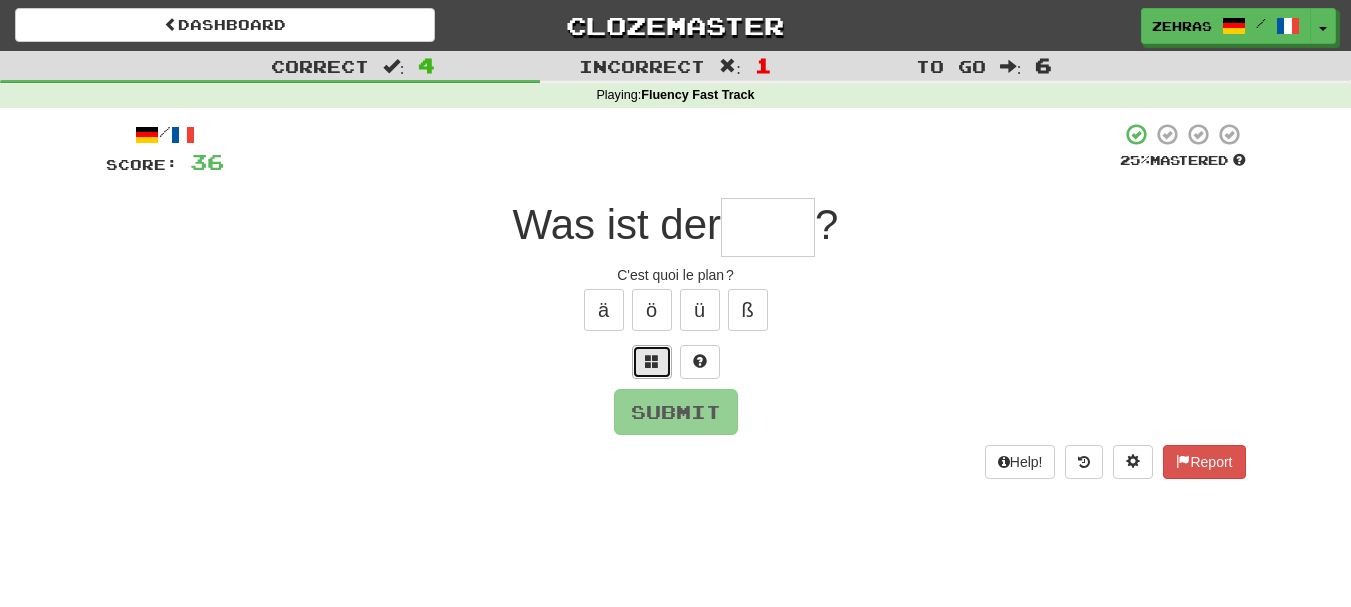 click at bounding box center [652, 362] 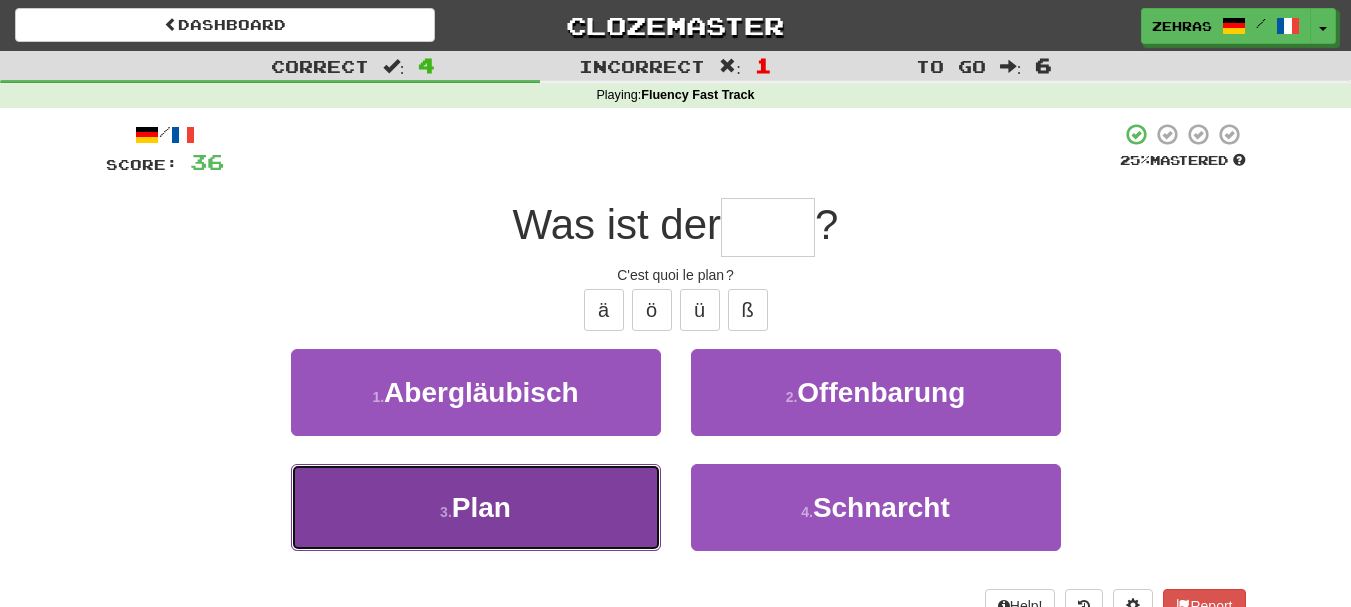 click on "3 .  Plan" at bounding box center [476, 507] 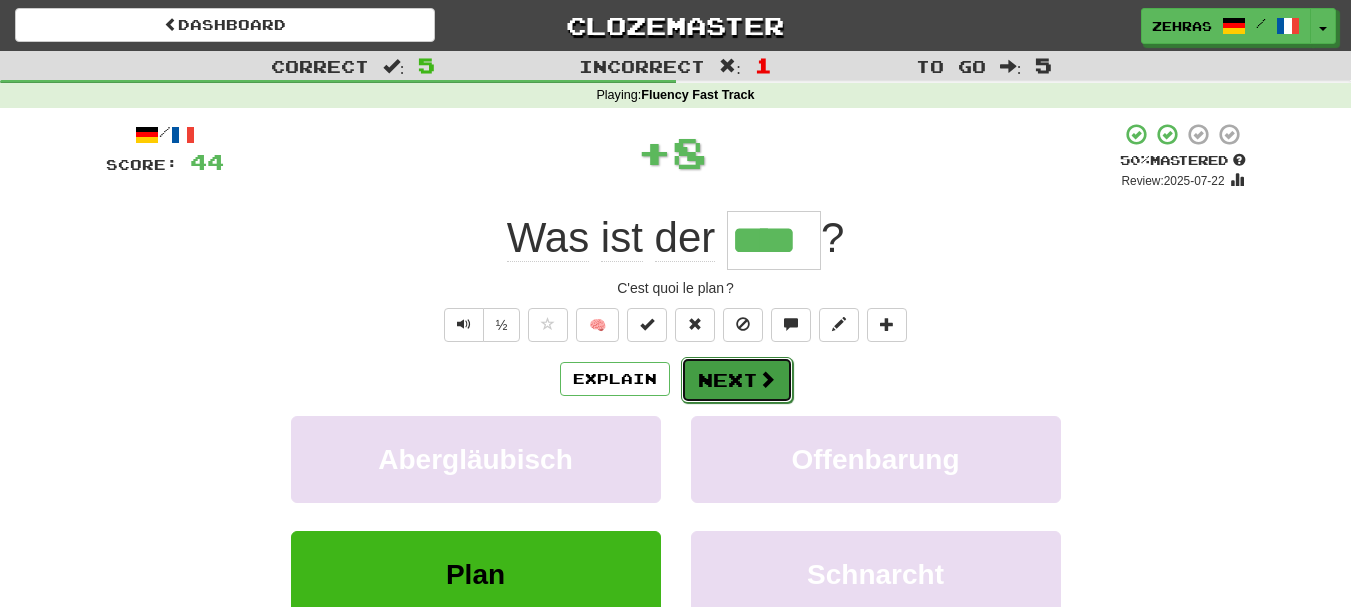 click on "Next" at bounding box center (737, 380) 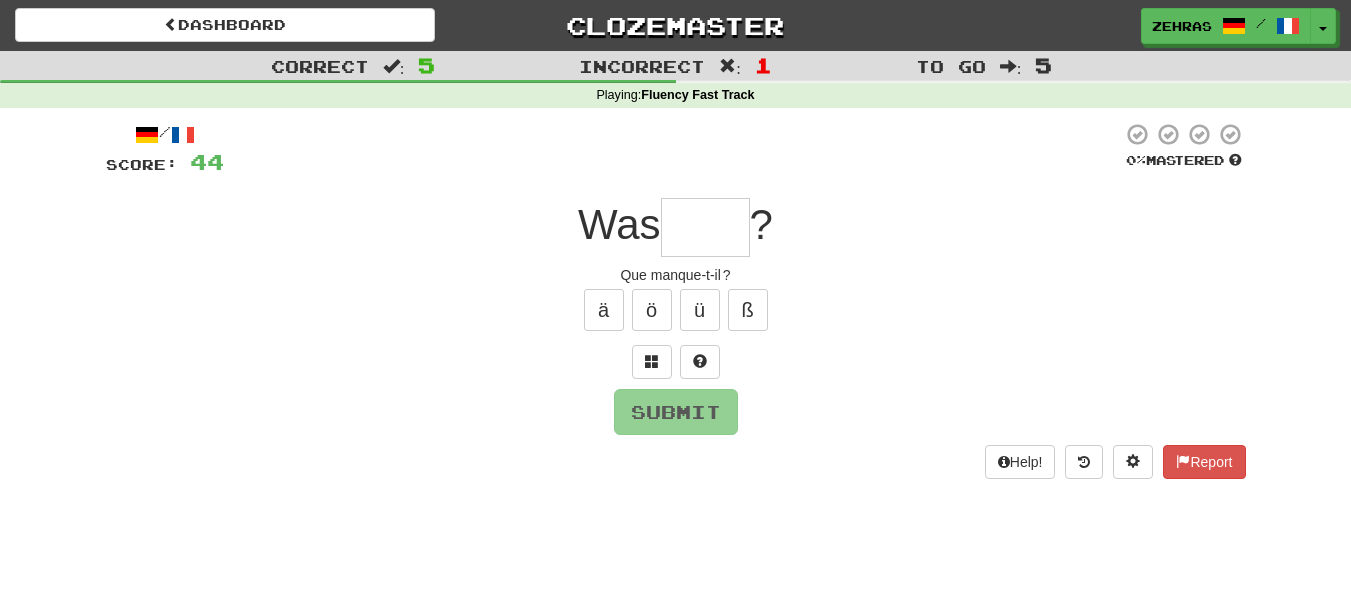 click on "/ Score: 44 0 % Mastered Was ? Que manque-t-il ? ä ö ü ß Submit Help! Report" at bounding box center [676, 300] 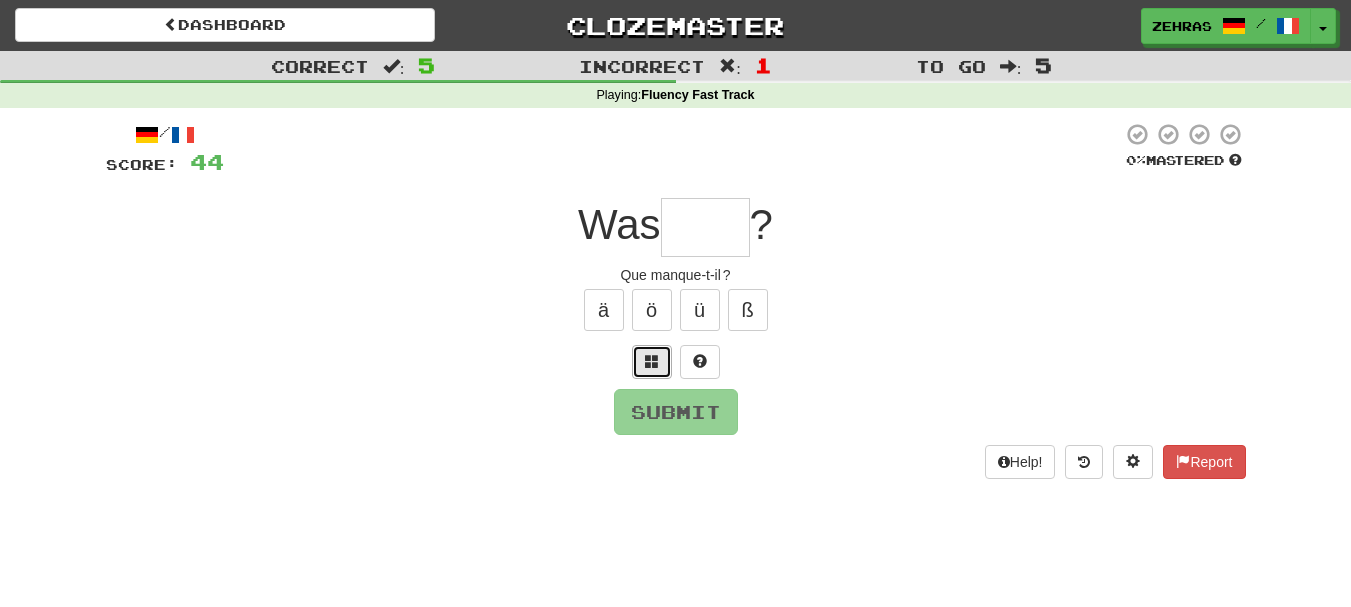 click at bounding box center (652, 362) 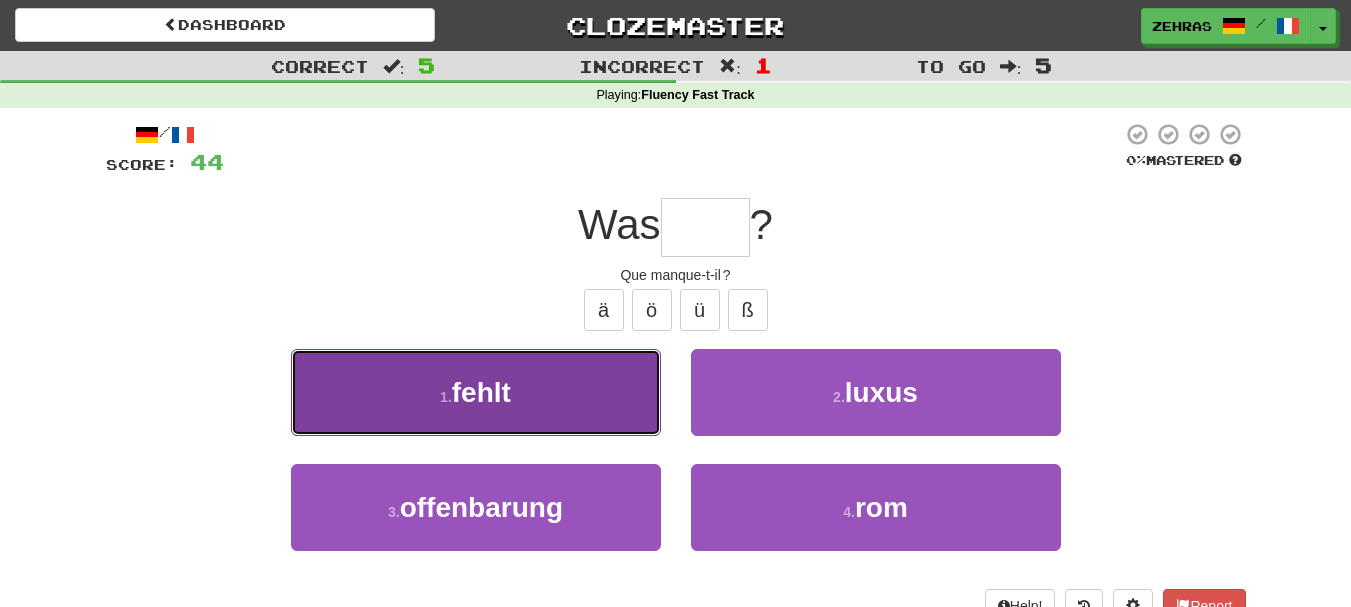 click on "1 .  fehlt" at bounding box center [476, 392] 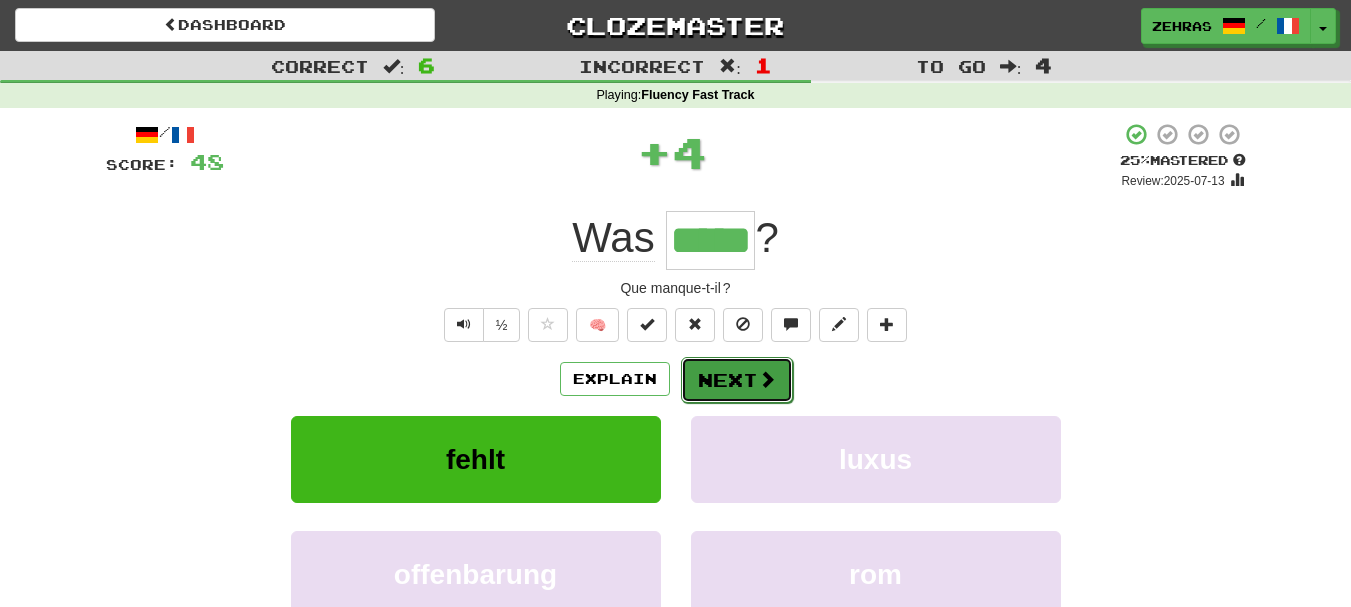 click on "Next" at bounding box center [737, 380] 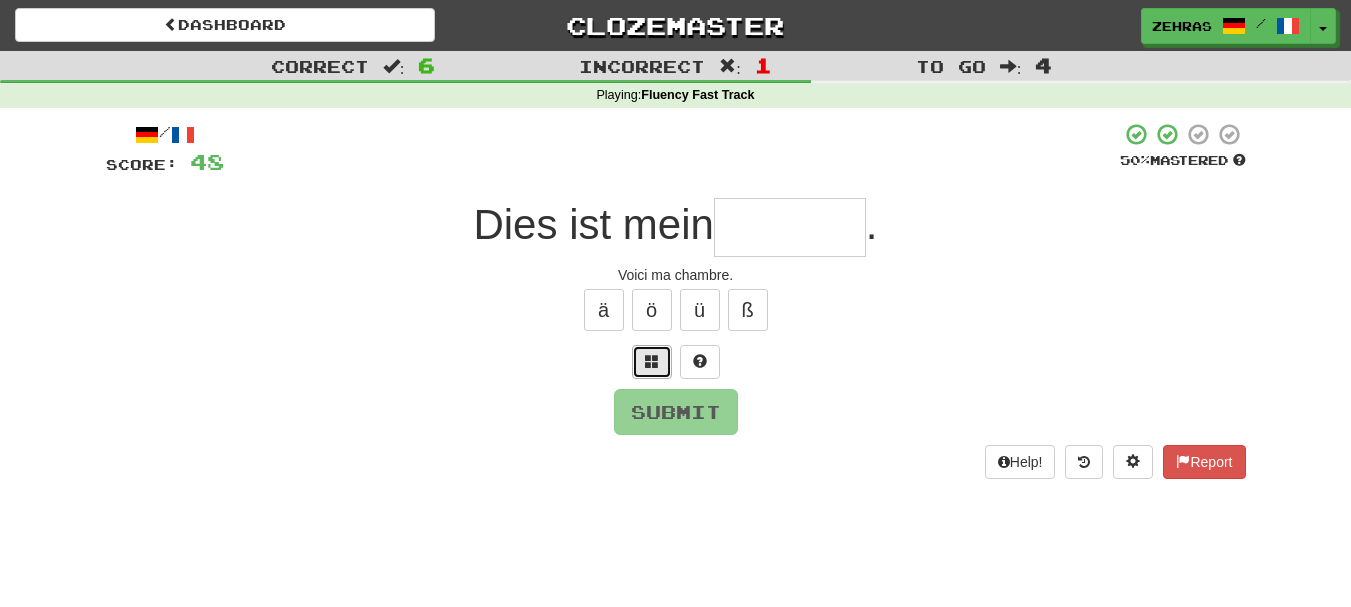 click at bounding box center [652, 362] 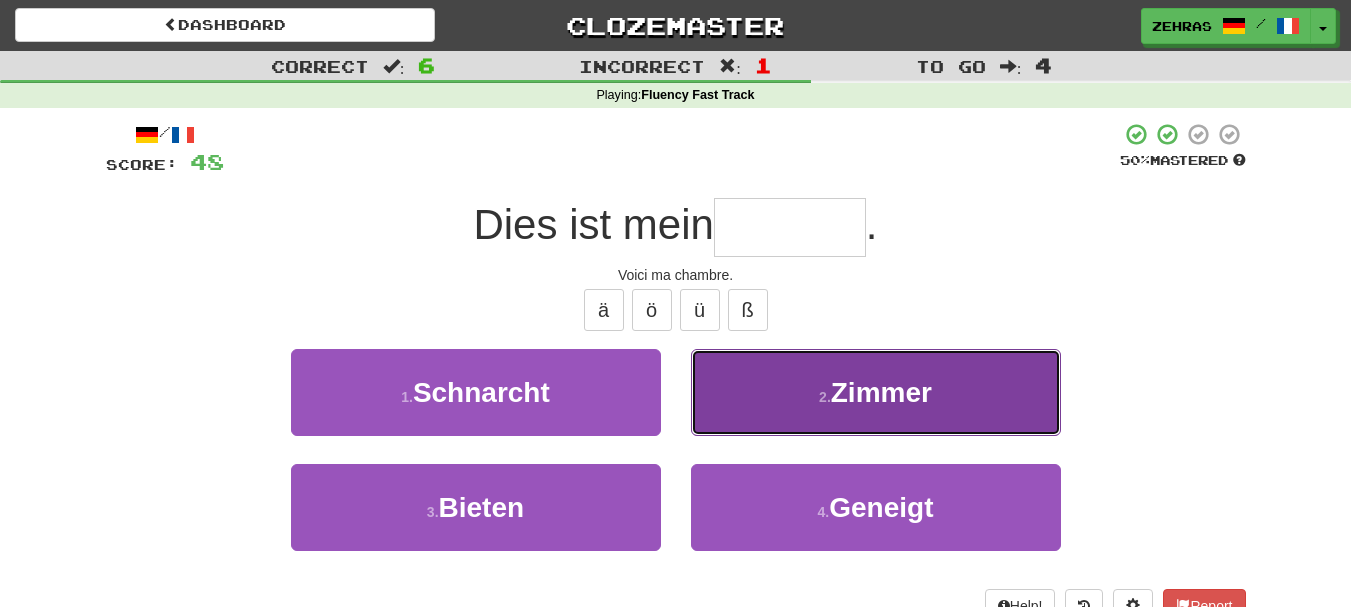 click on "2 .  Zimmer" at bounding box center [876, 392] 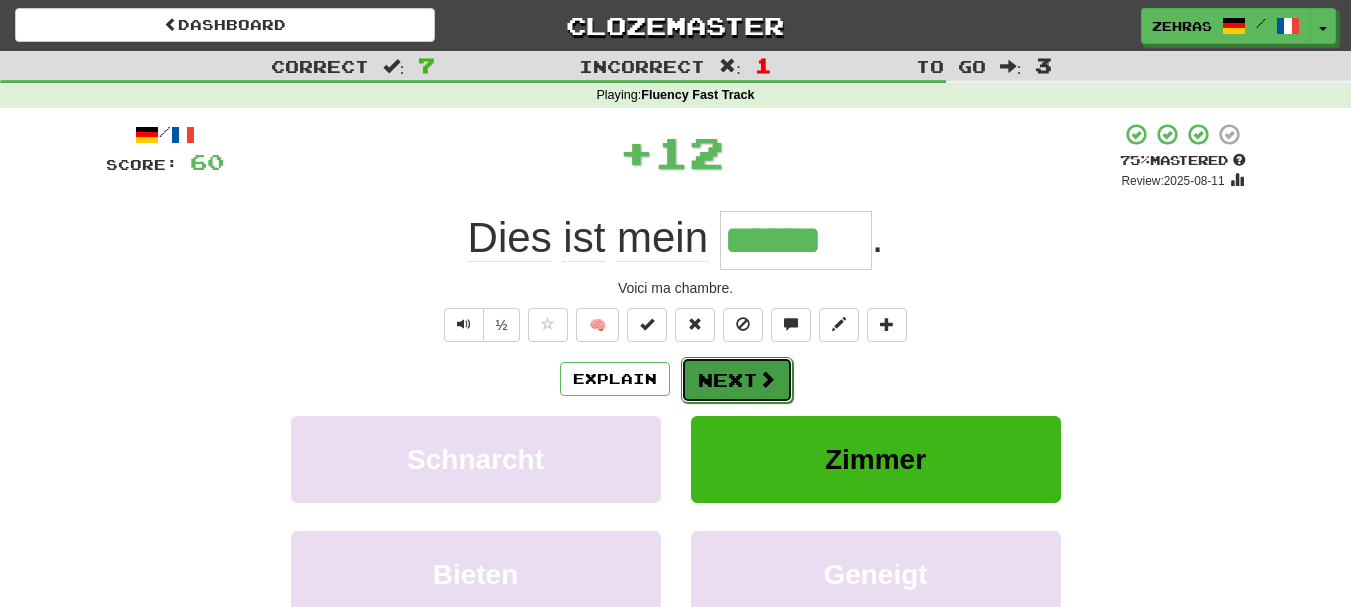 click on "Next" at bounding box center [737, 380] 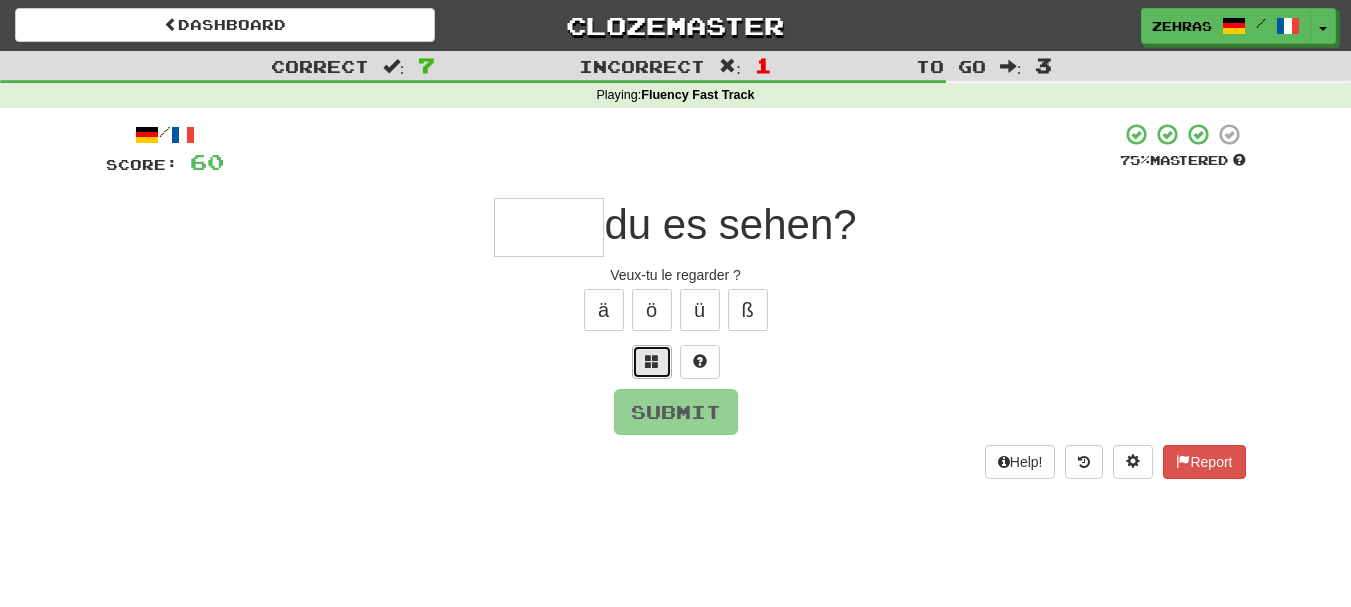 click at bounding box center [652, 361] 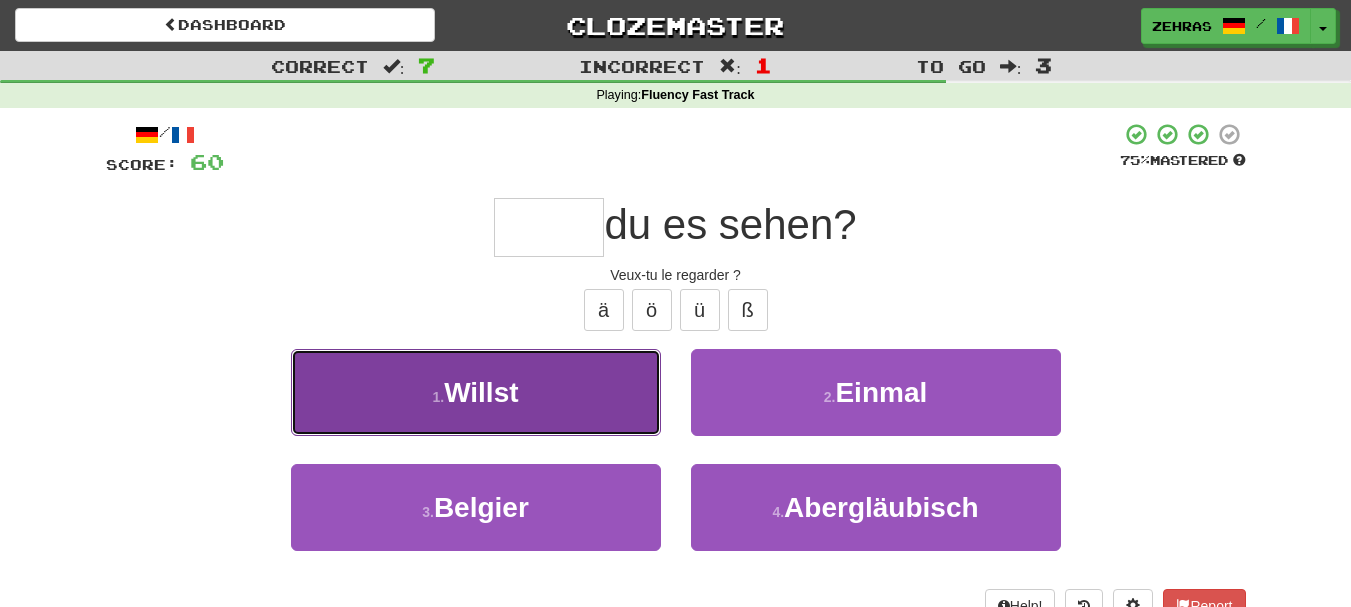 click on "1 .  Willst" at bounding box center [476, 392] 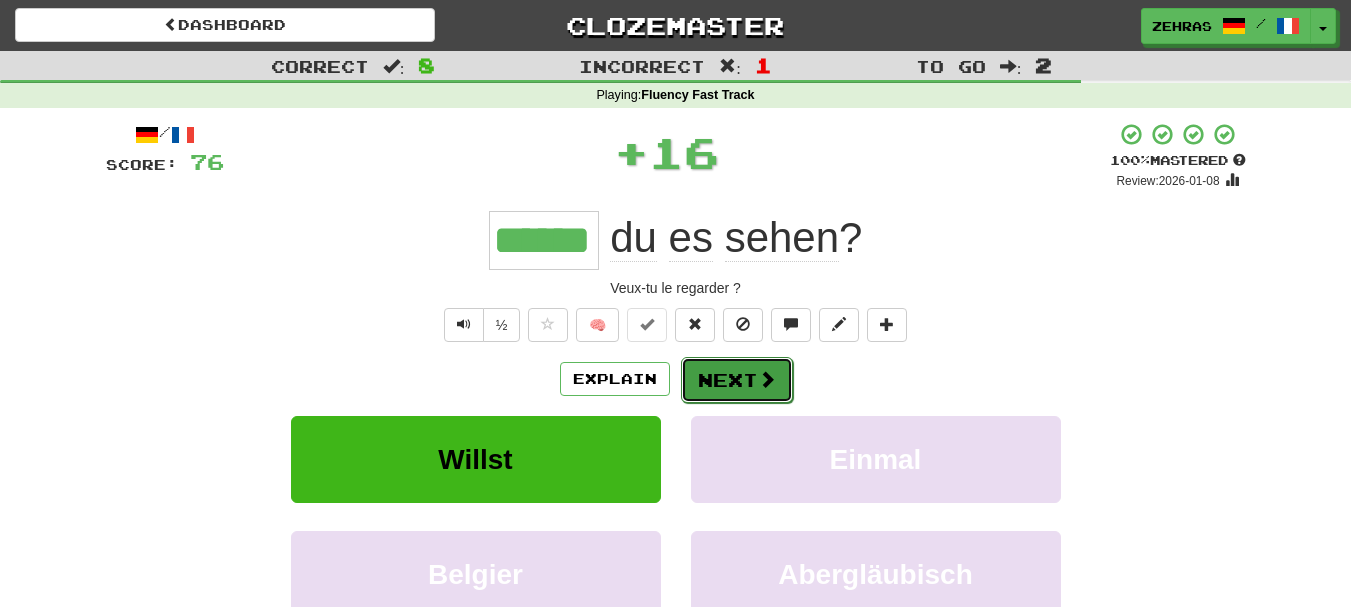 click on "Next" at bounding box center (737, 380) 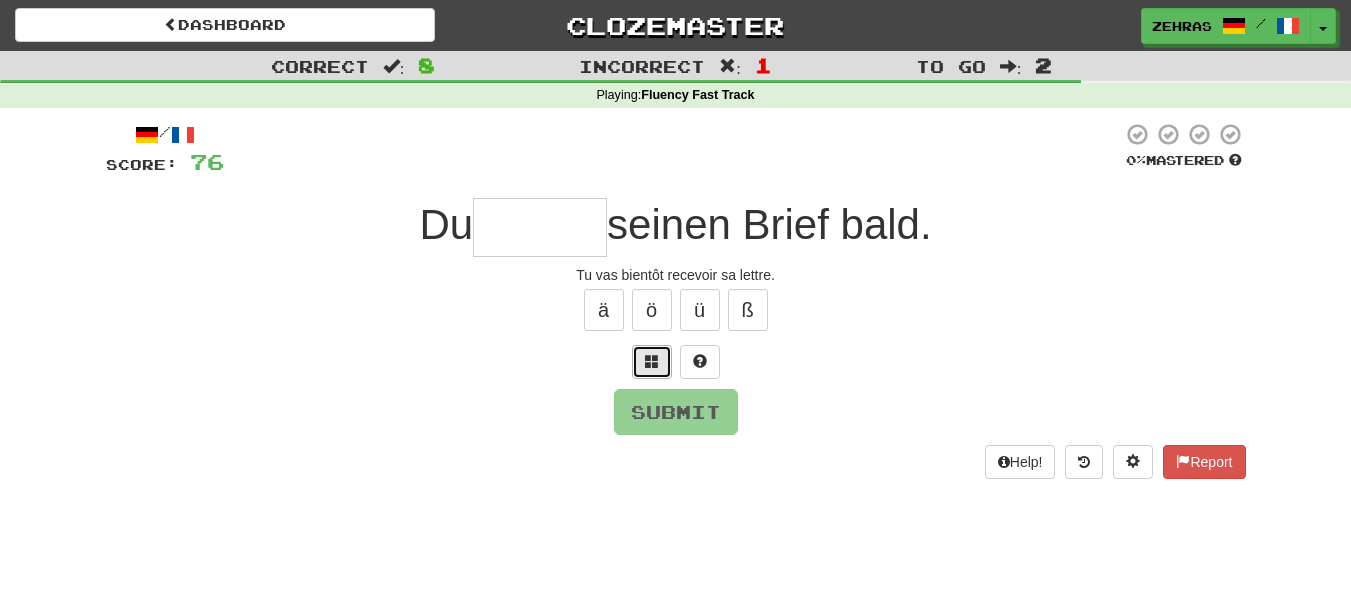 click at bounding box center (652, 361) 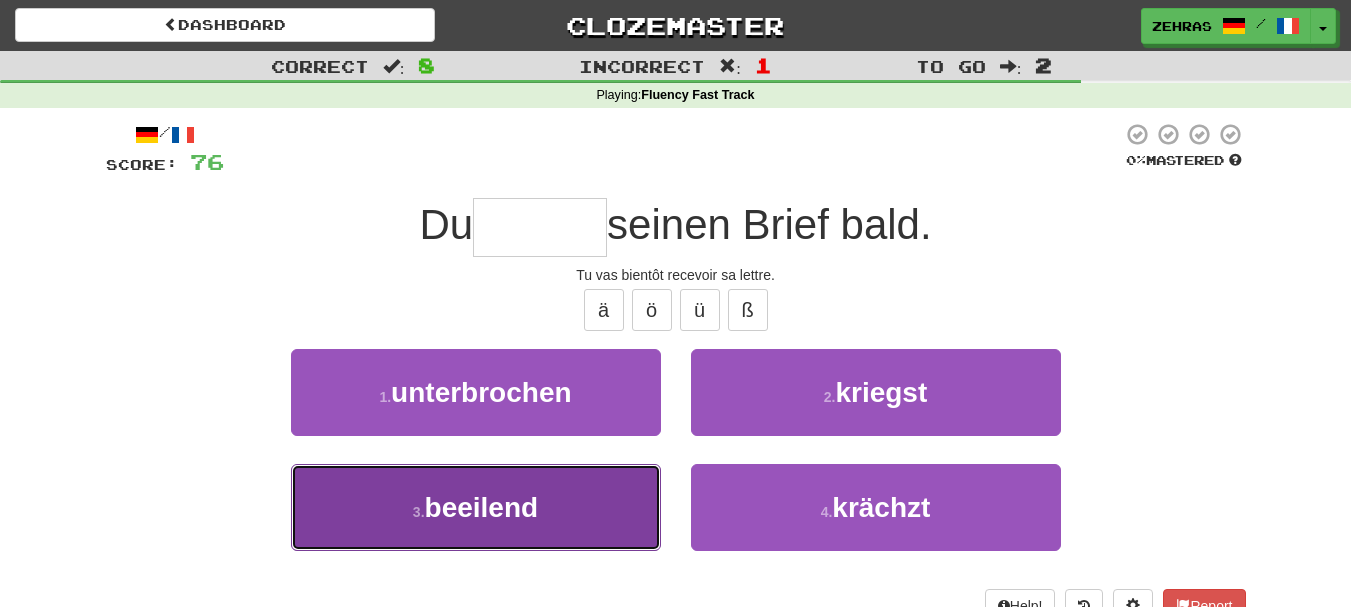 click on "3 .  beeilend" at bounding box center [476, 507] 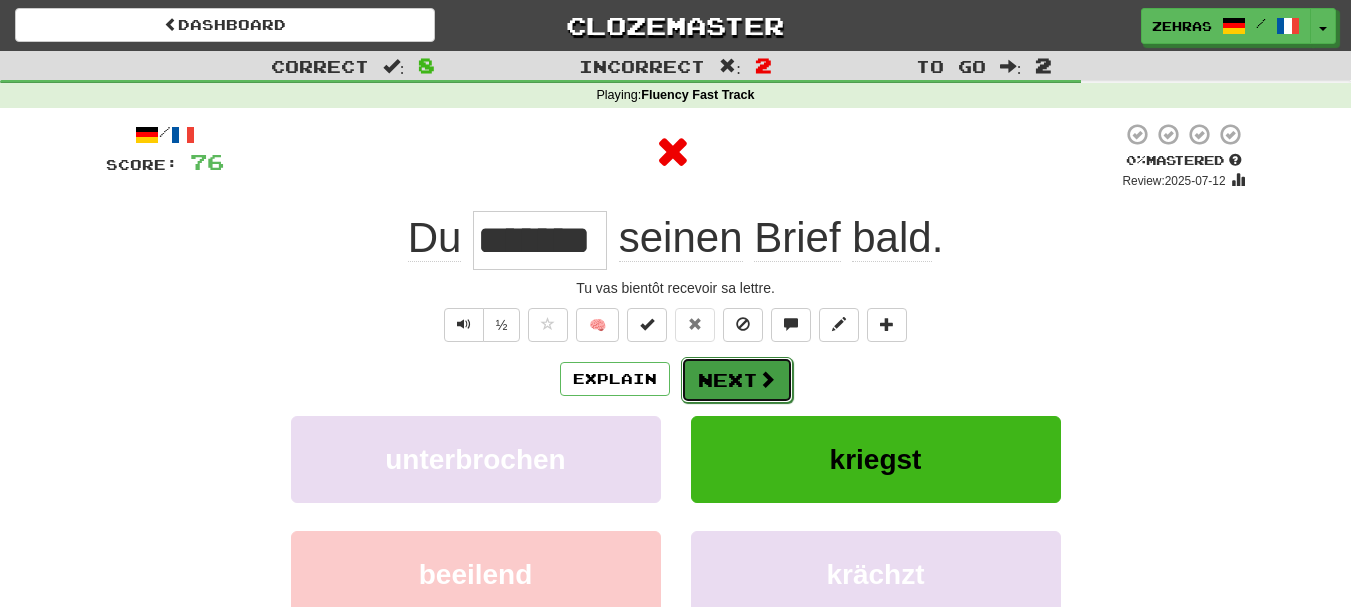 click on "Next" at bounding box center [737, 380] 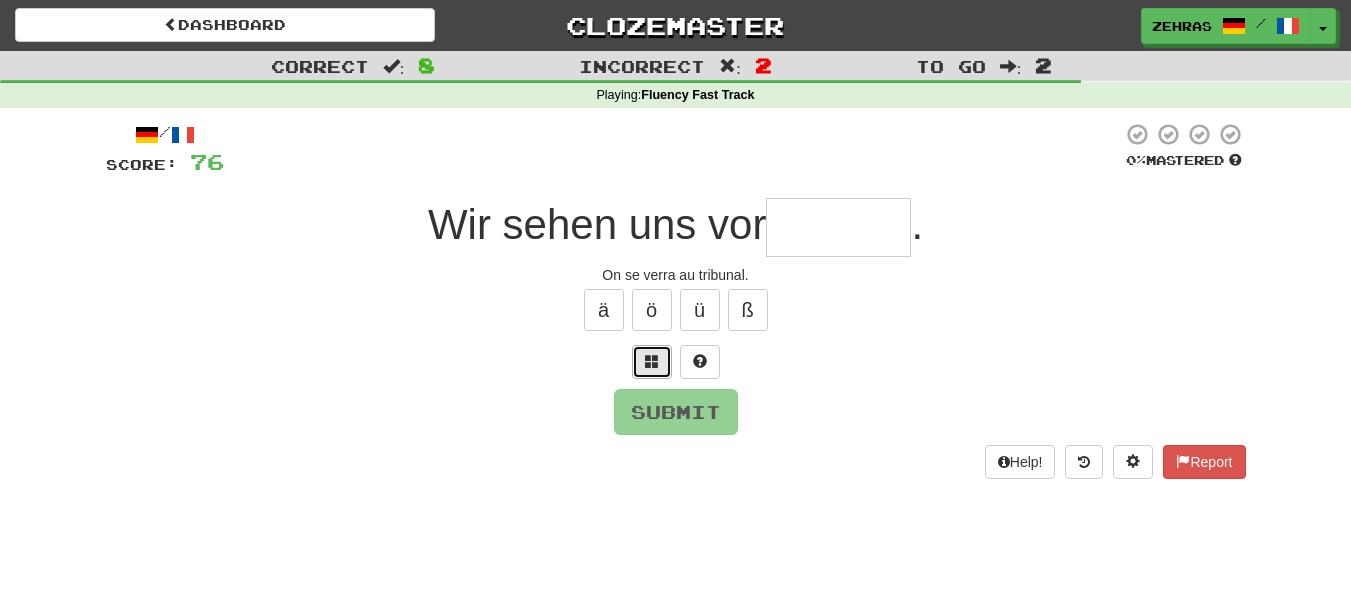 click at bounding box center (652, 362) 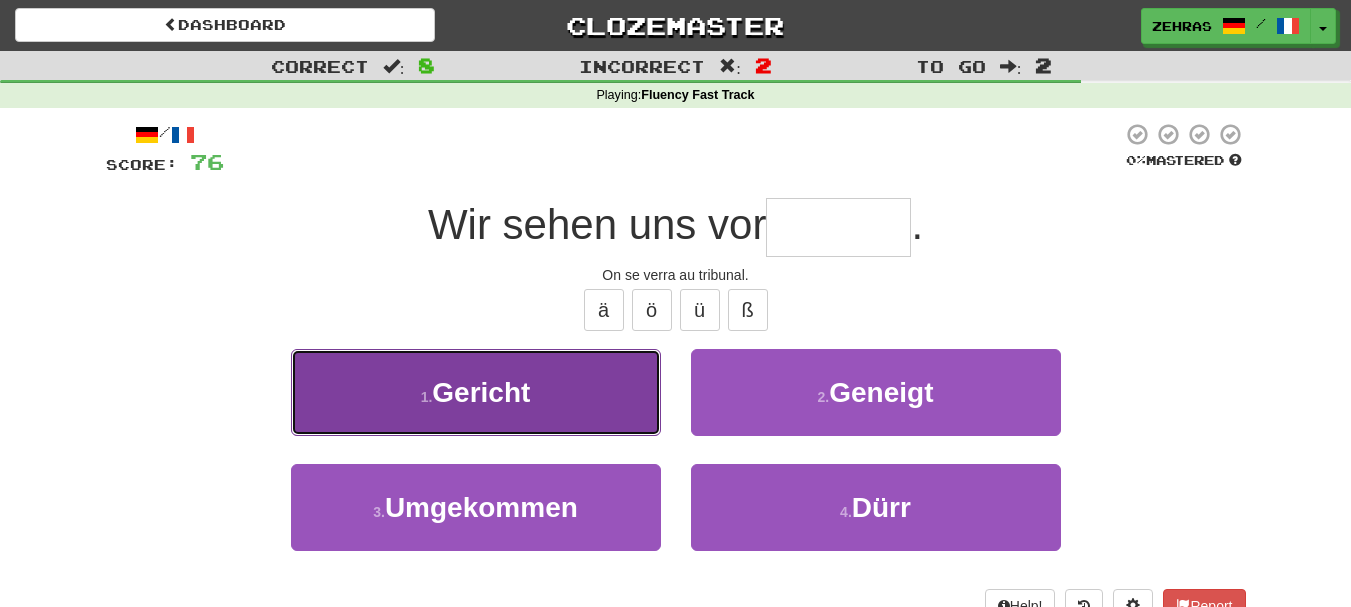 click on "1 .  Gericht" at bounding box center [476, 392] 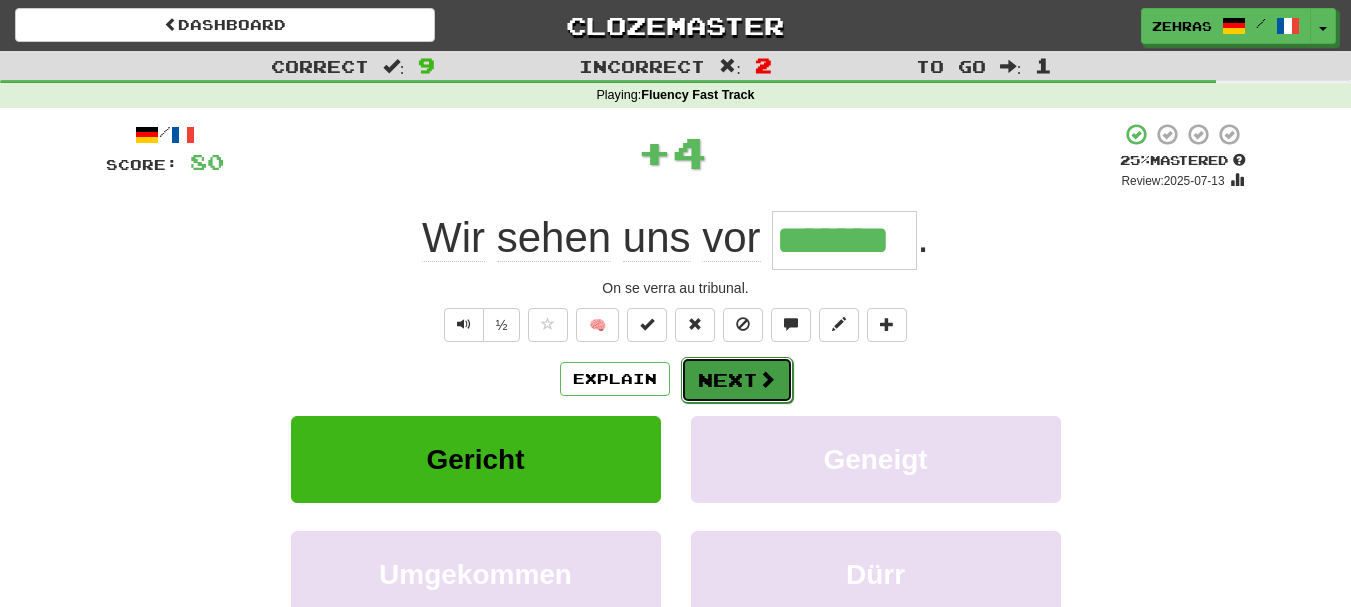 click on "Next" at bounding box center (737, 380) 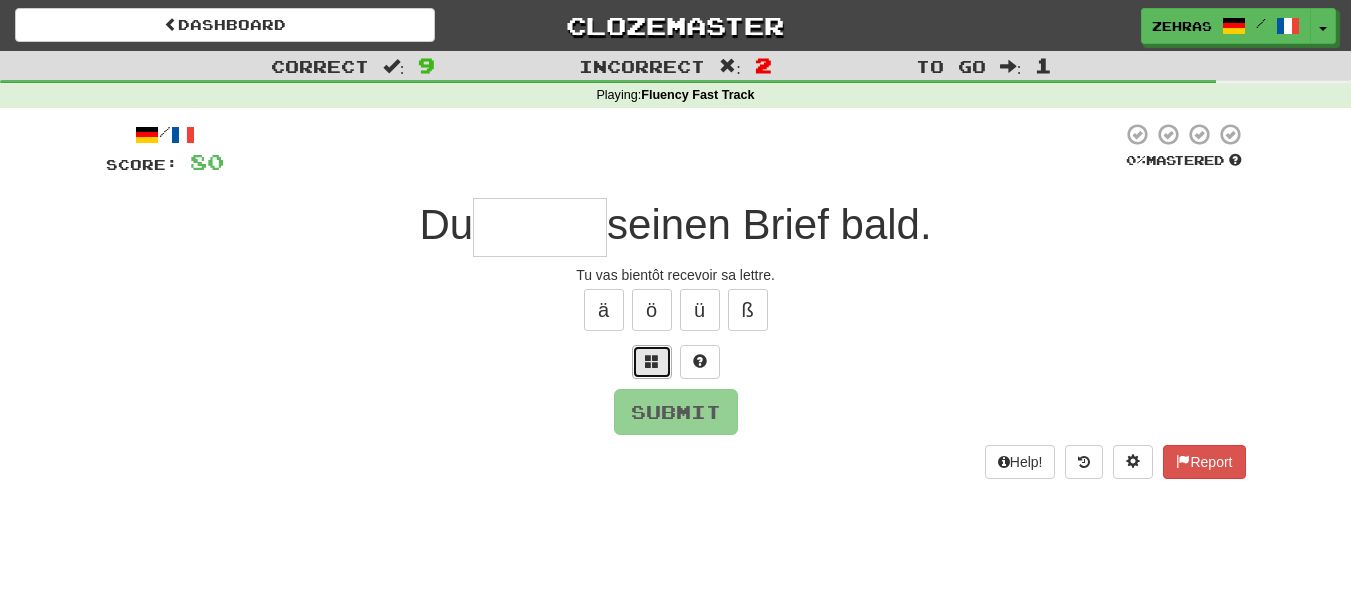 click at bounding box center [652, 362] 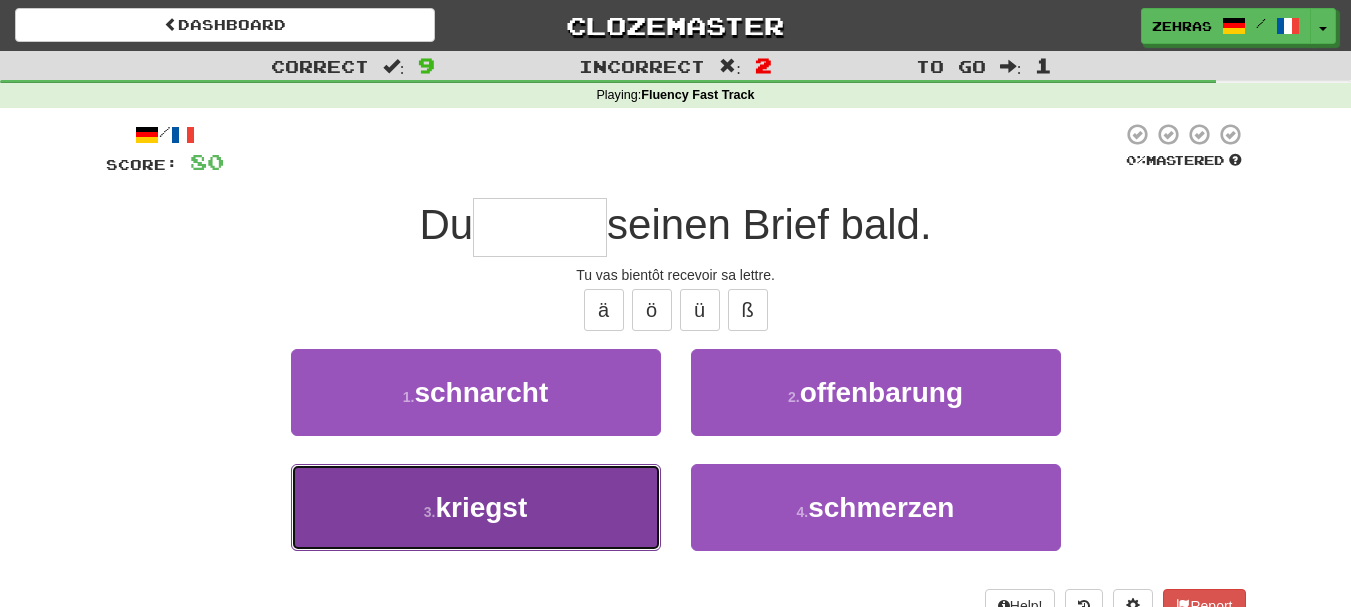 click on "3 .  kriegst" at bounding box center [476, 507] 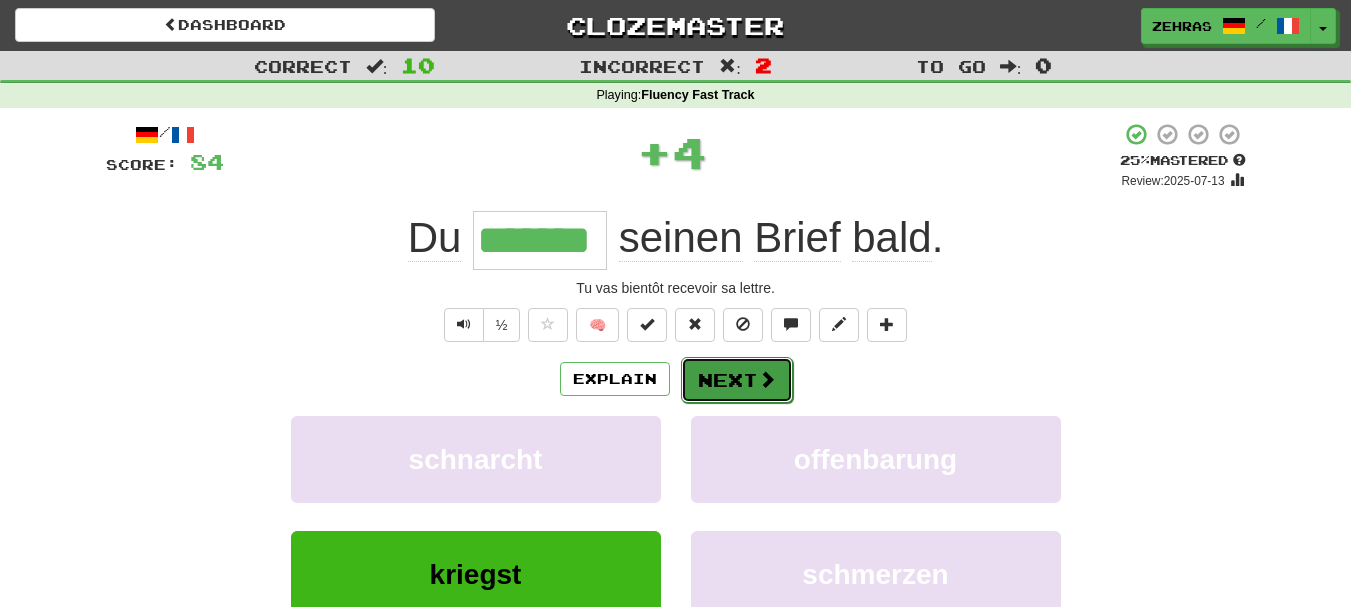 click on "Next" at bounding box center (737, 380) 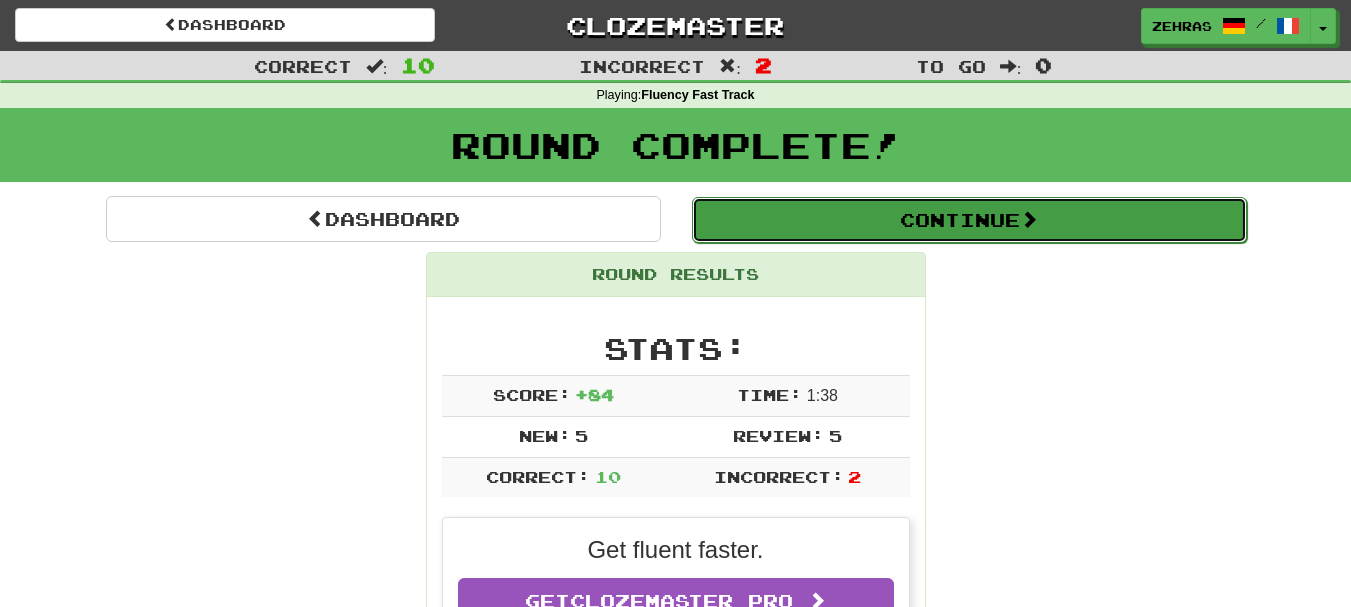 click on "Continue" at bounding box center [969, 220] 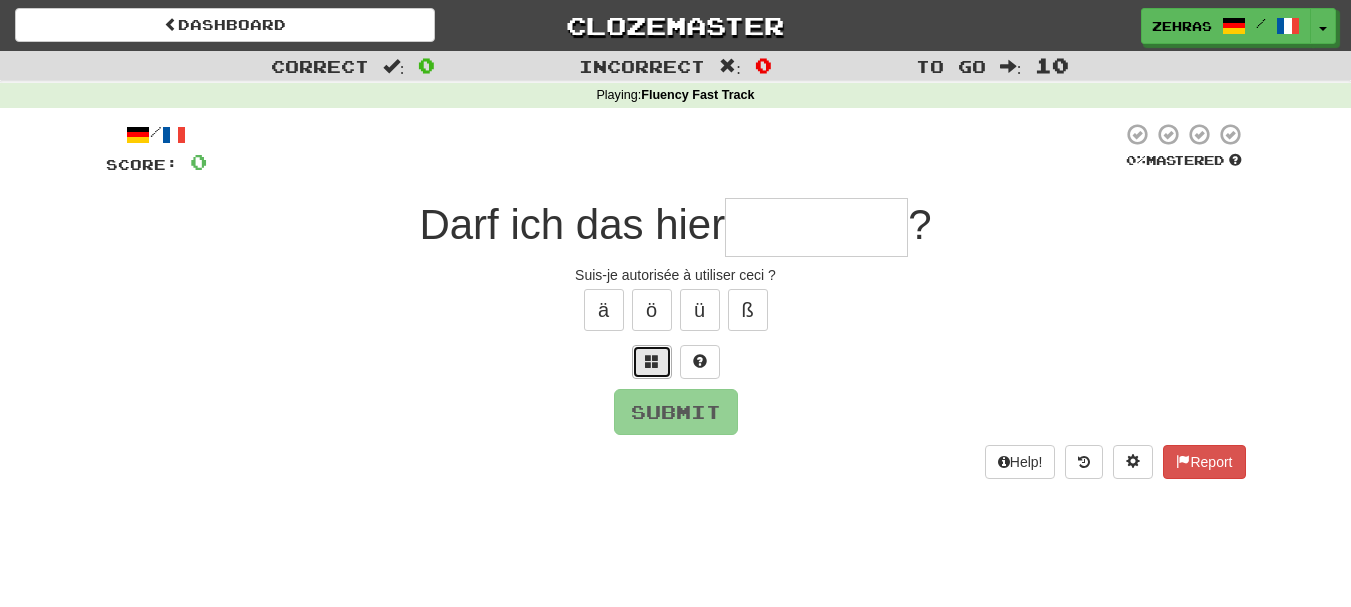 click at bounding box center [652, 361] 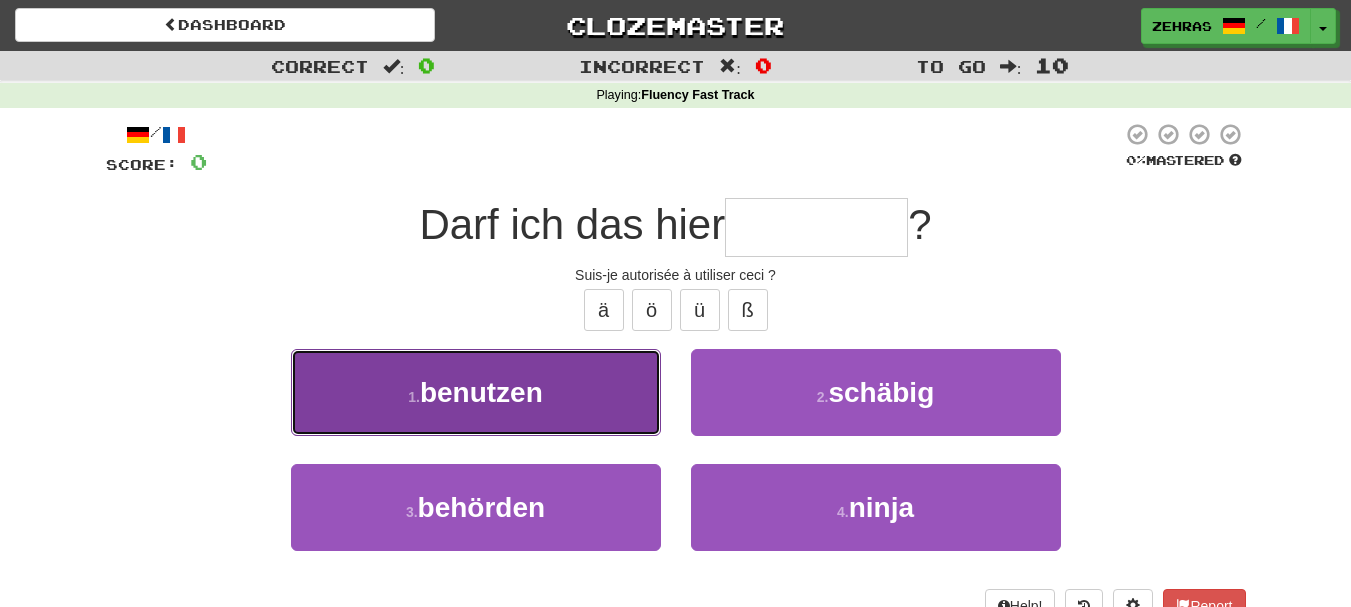 click on "1 .  benutzen" at bounding box center (476, 392) 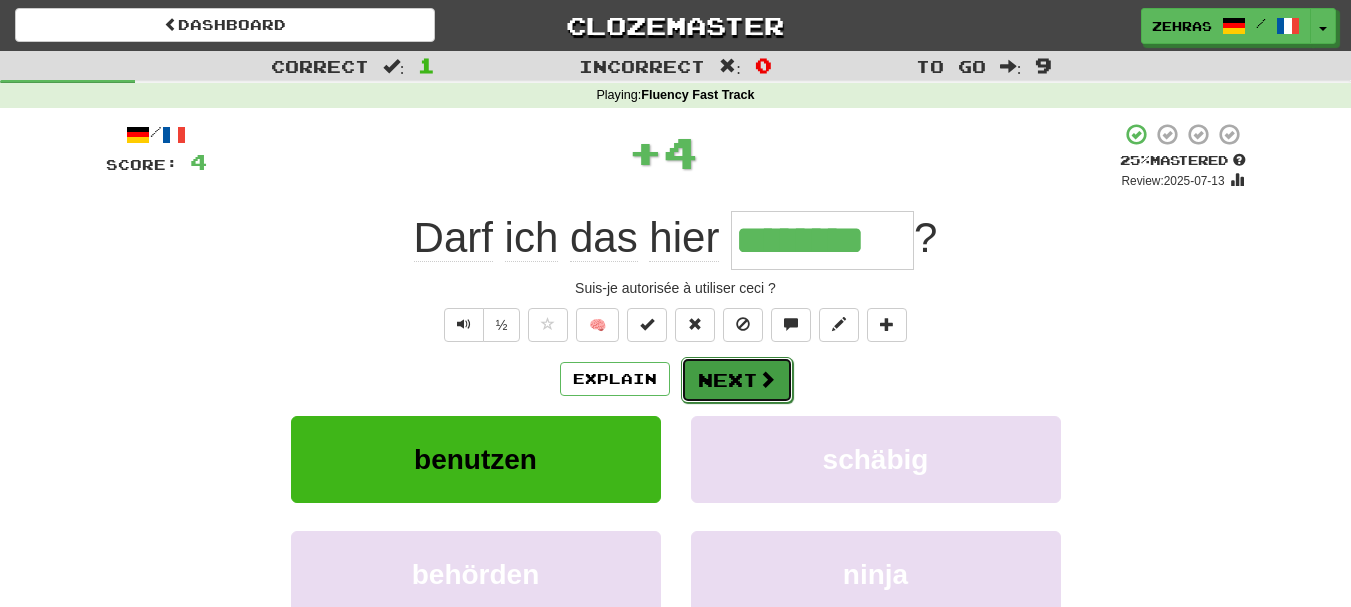 click on "Next" at bounding box center [737, 380] 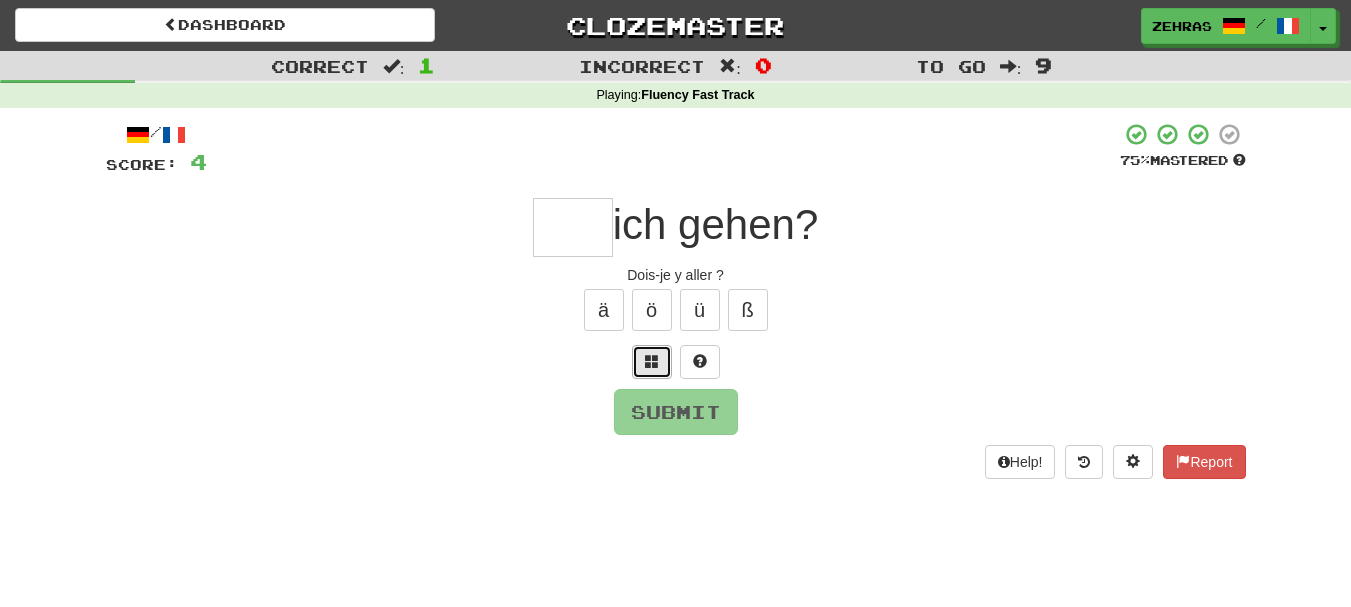 click at bounding box center [652, 362] 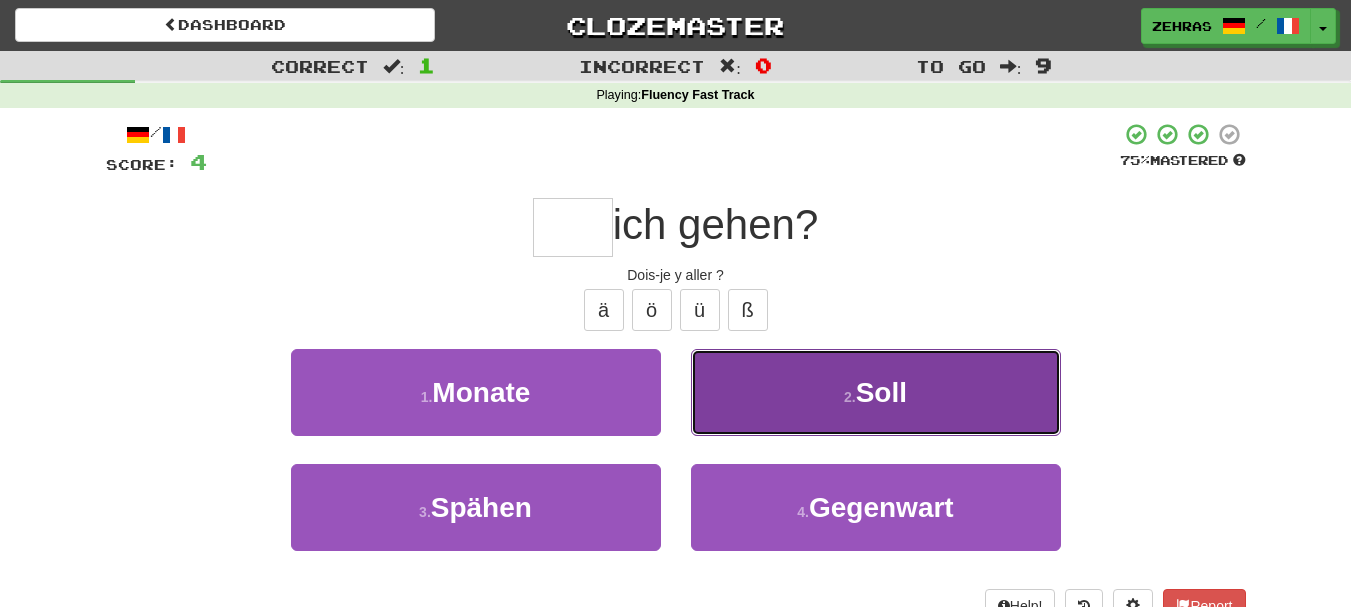 click on "2 .  Soll" at bounding box center [876, 392] 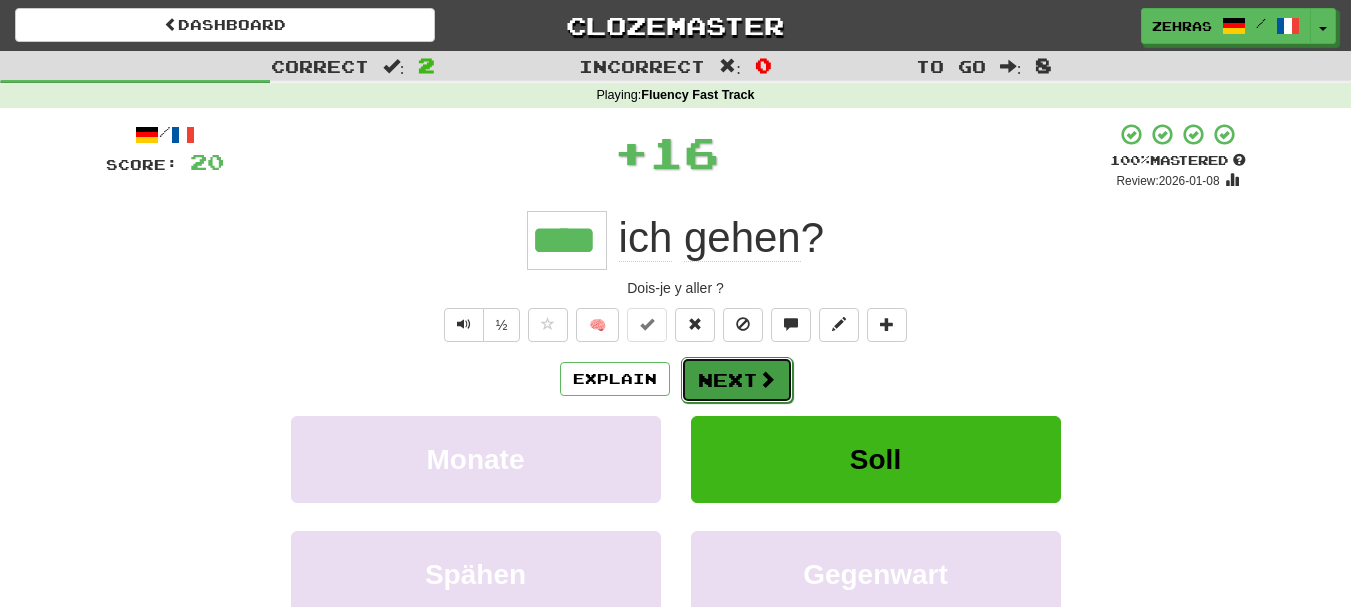 click on "Next" at bounding box center (737, 380) 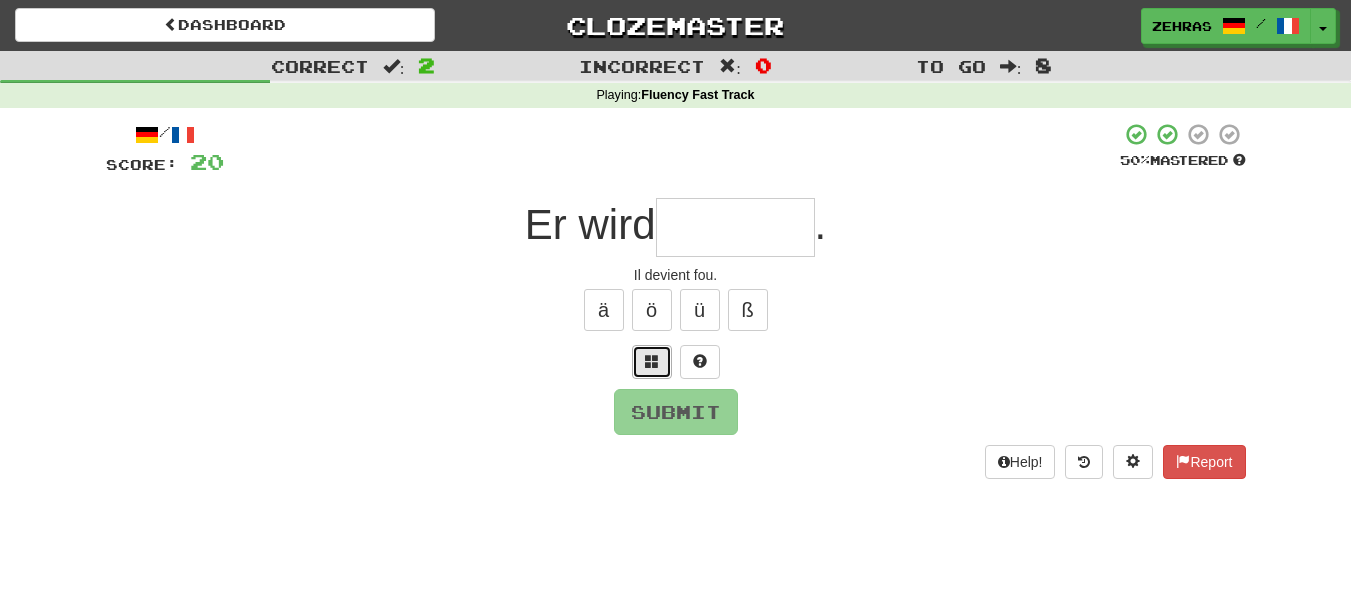 click at bounding box center [652, 362] 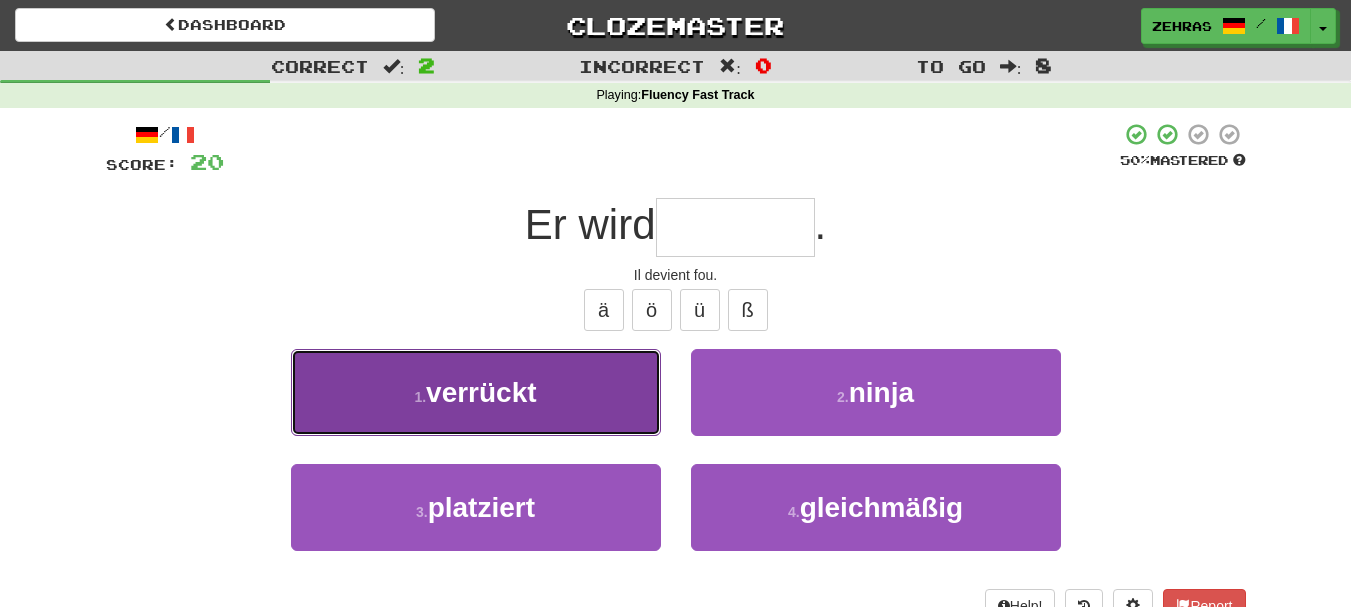 click on "1 .  verrückt" at bounding box center (476, 392) 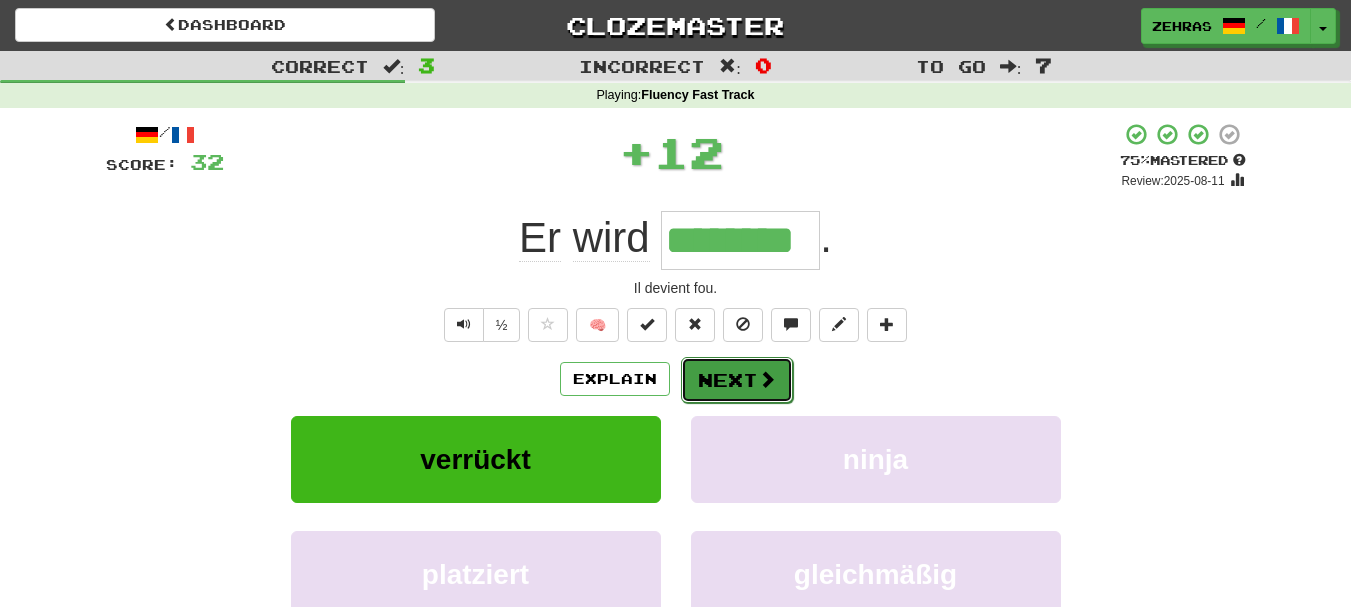 click on "Next" at bounding box center (737, 380) 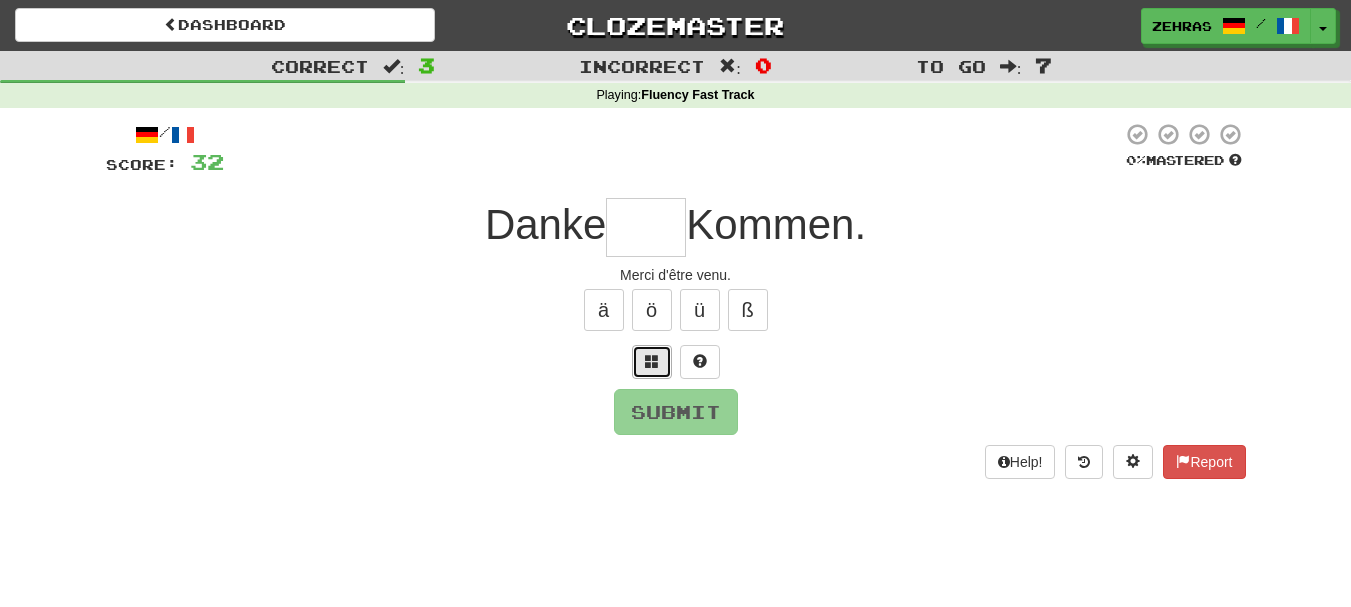 click at bounding box center (652, 362) 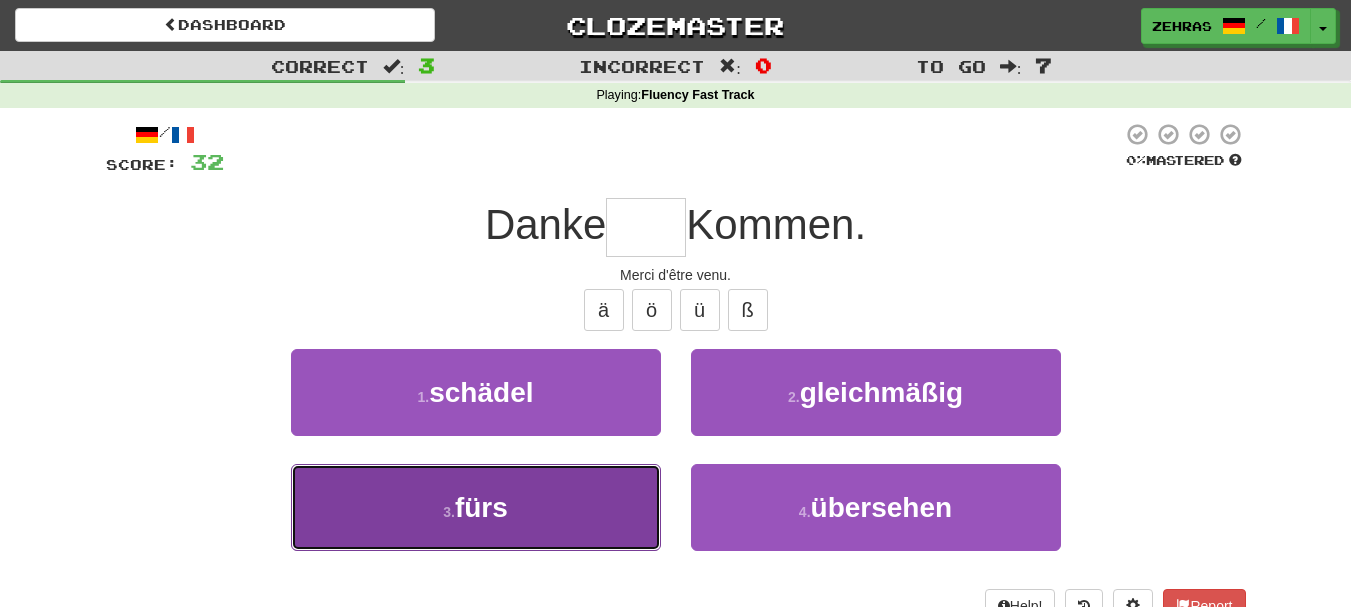 click on "3 .  fürs" at bounding box center (476, 507) 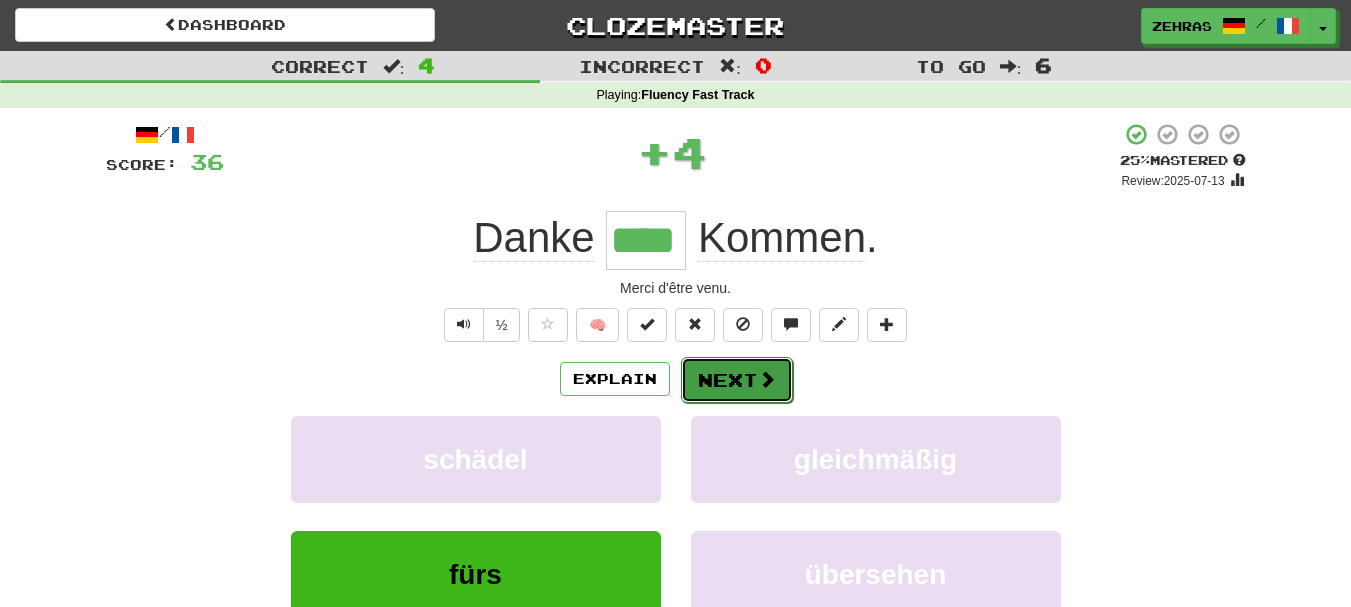 click on "Next" at bounding box center [737, 380] 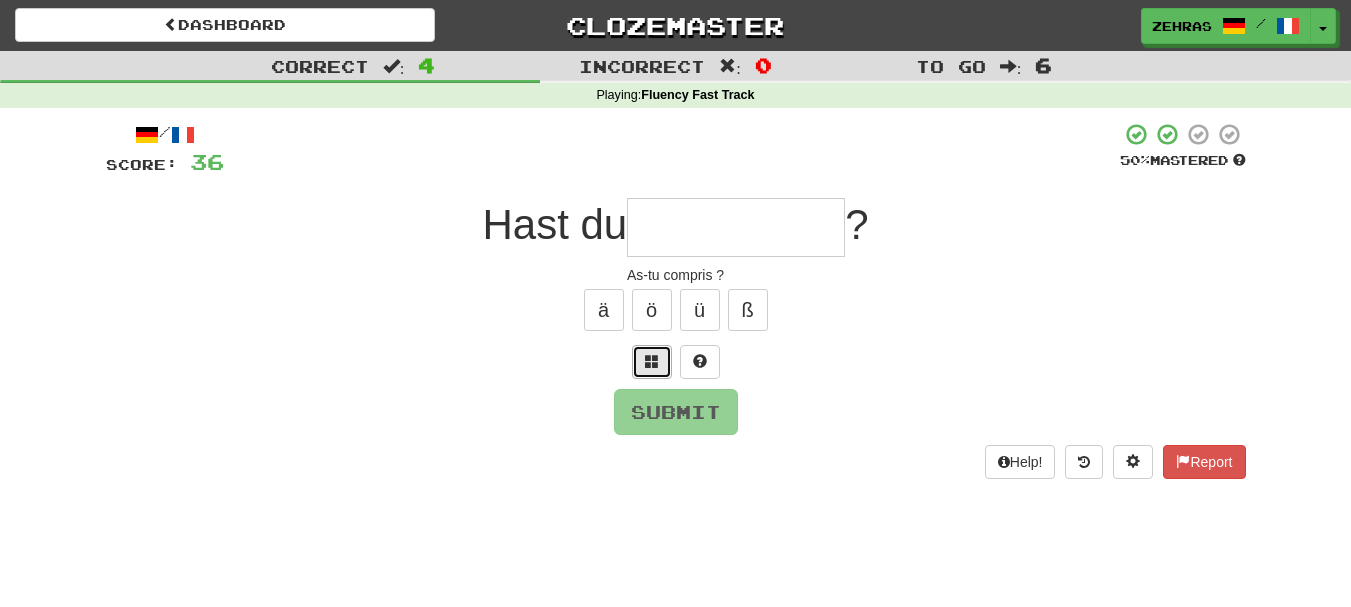 click at bounding box center [652, 361] 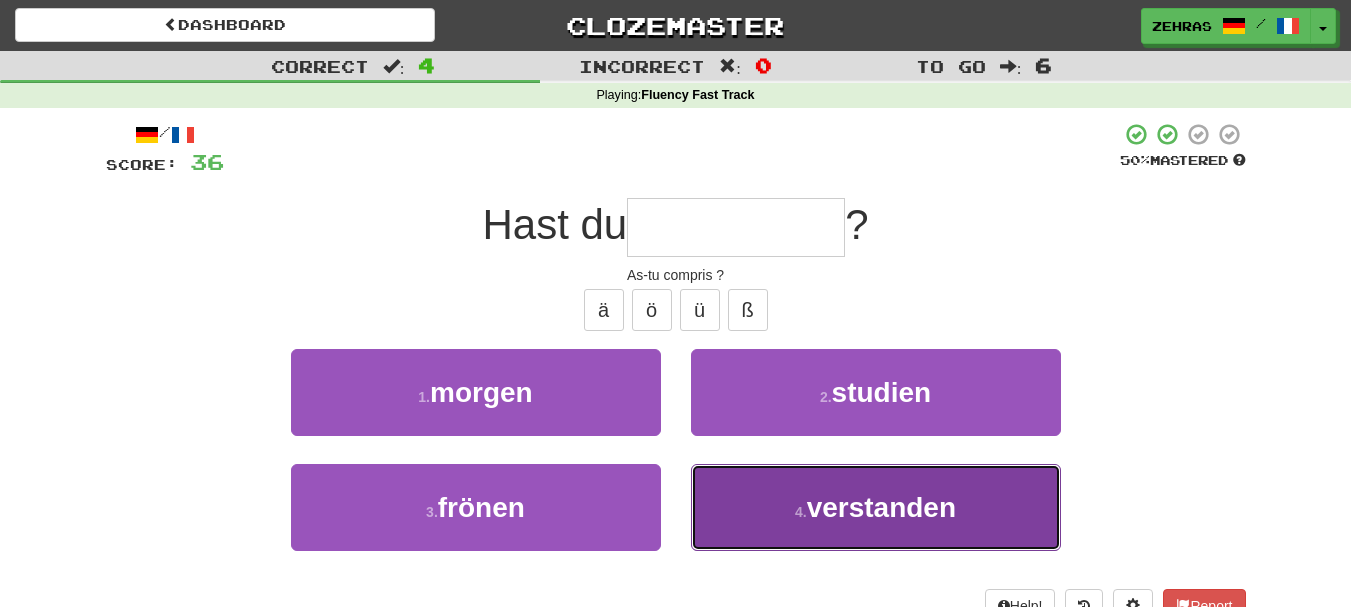 click on "4 .  verstanden" at bounding box center [876, 507] 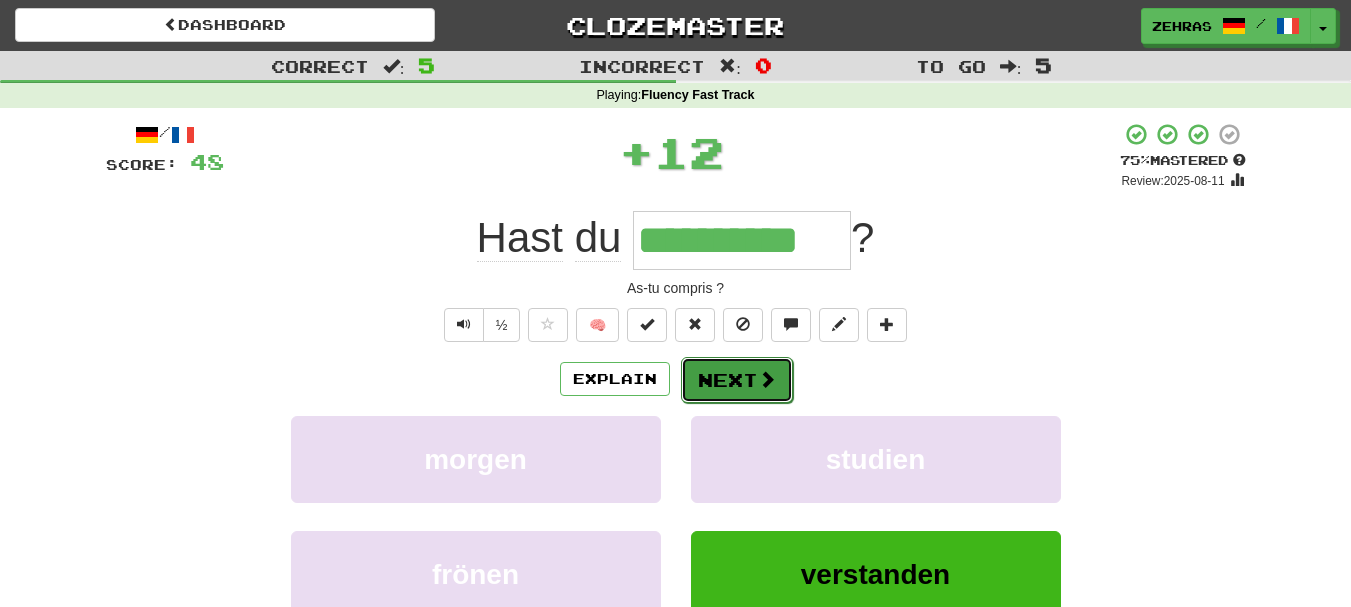 click on "Next" at bounding box center [737, 380] 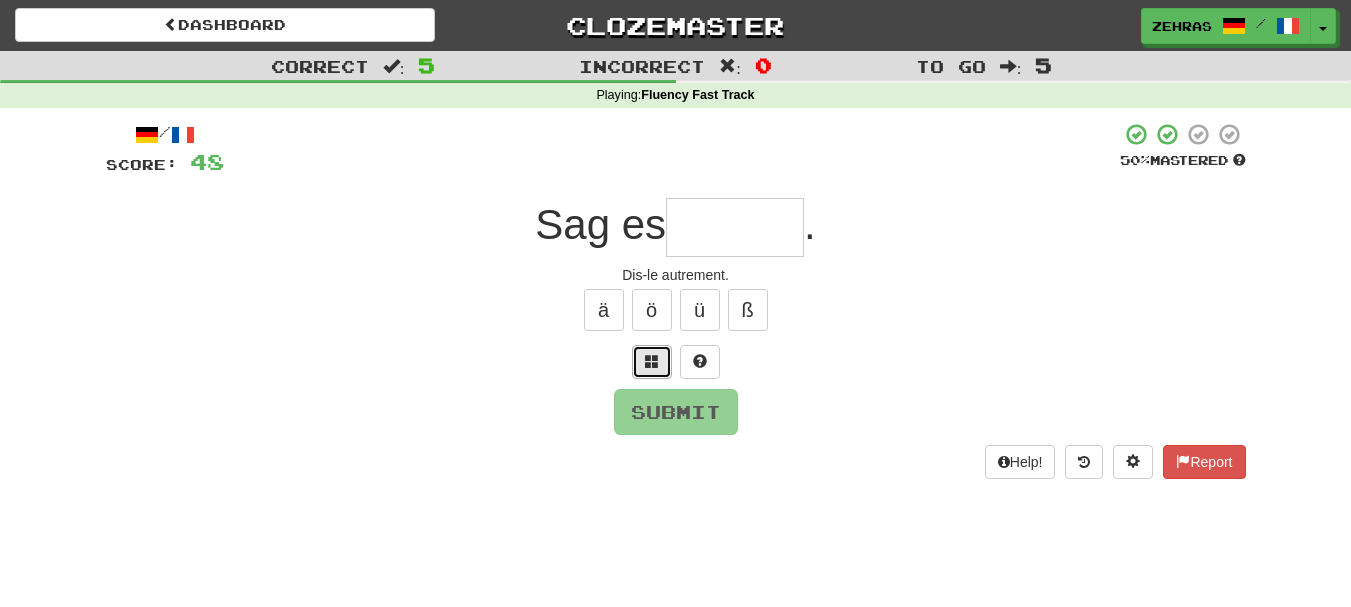 click at bounding box center (652, 362) 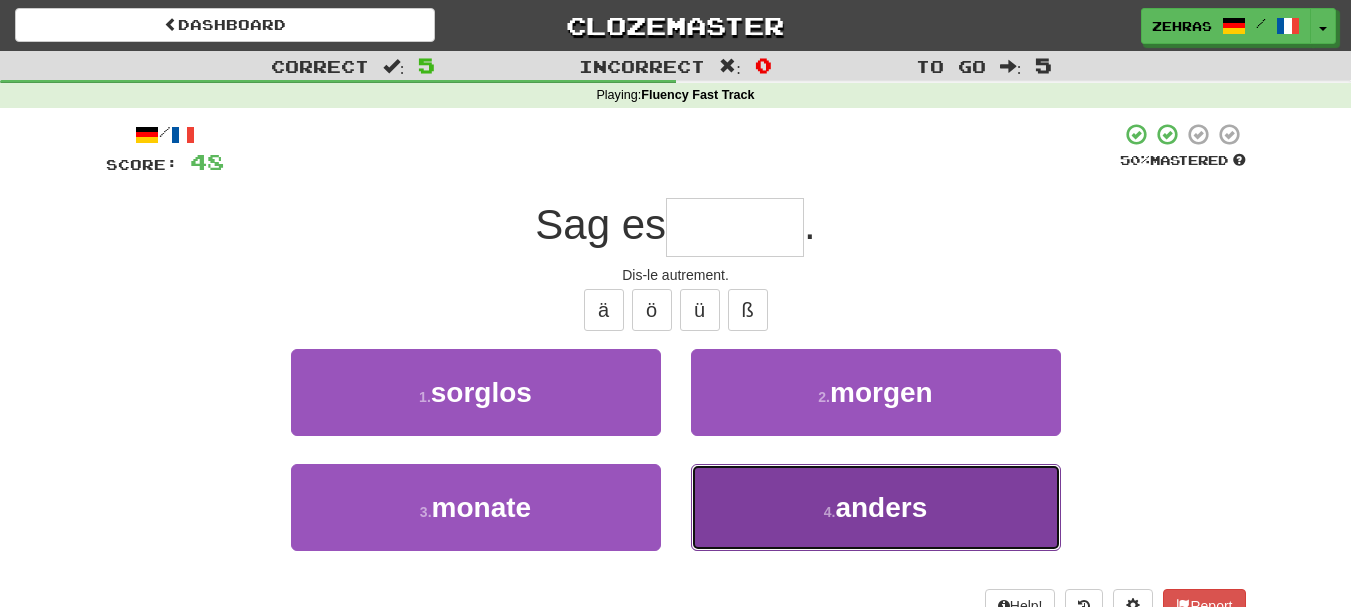 click on "4 .  anders" at bounding box center (876, 507) 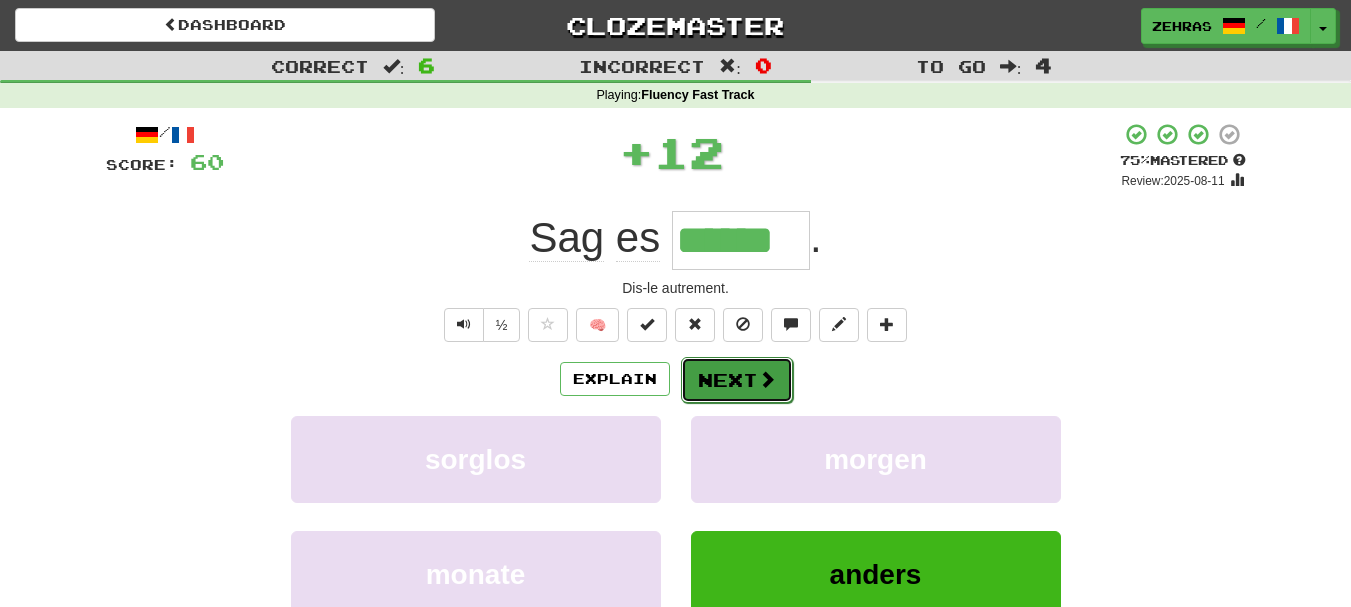 click on "Next" at bounding box center [737, 380] 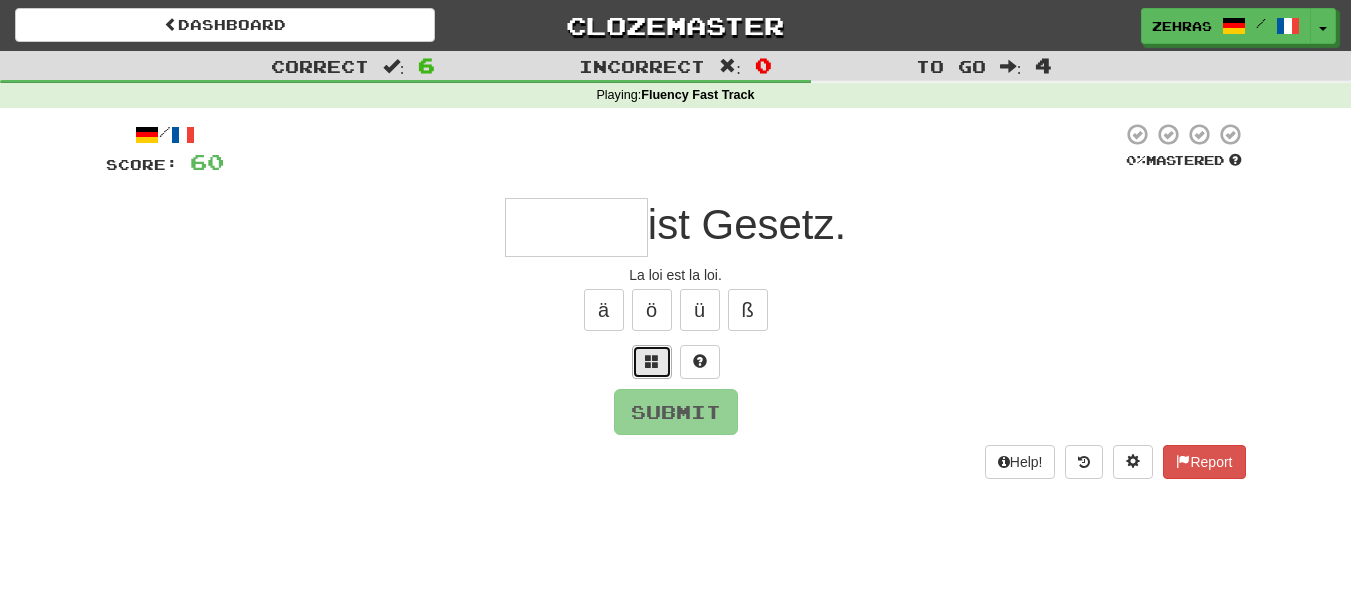 click at bounding box center [652, 361] 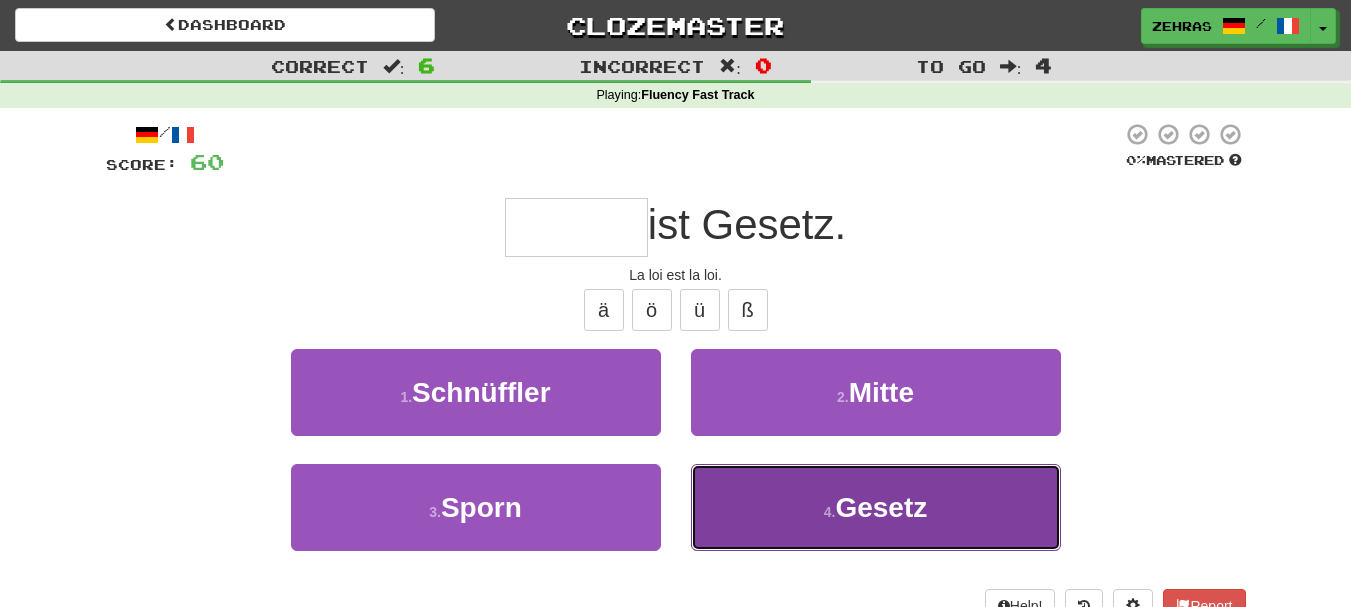 click on "4 .  Gesetz" at bounding box center (876, 507) 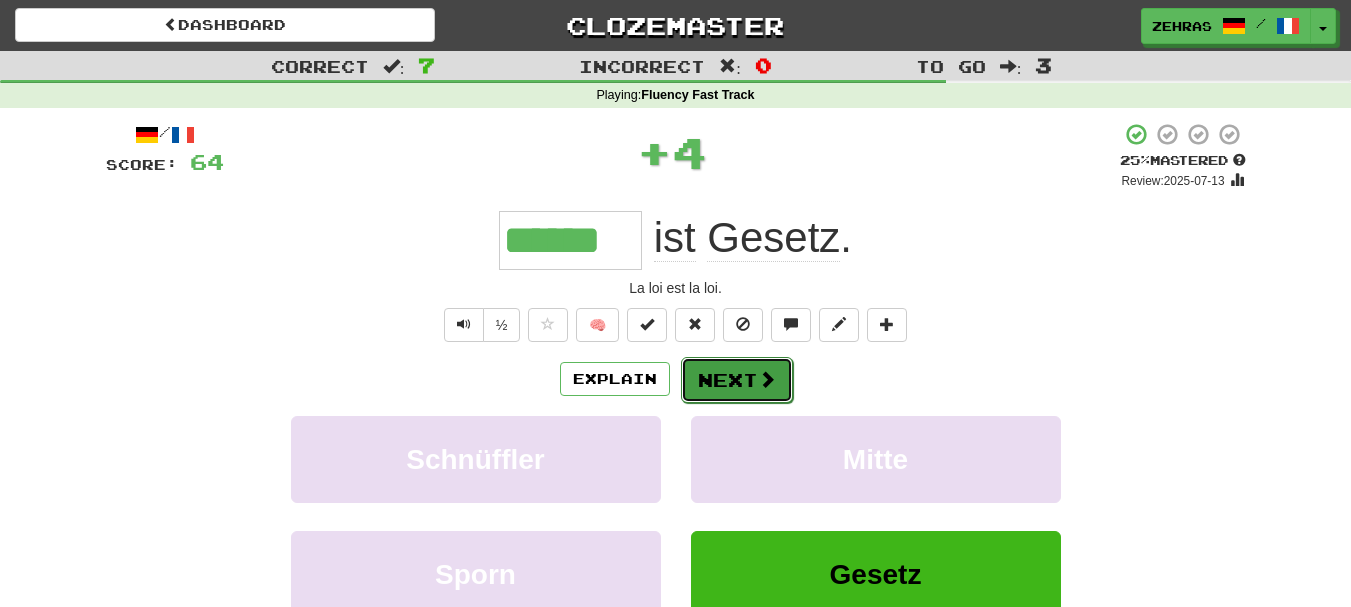 click on "Next" at bounding box center (737, 380) 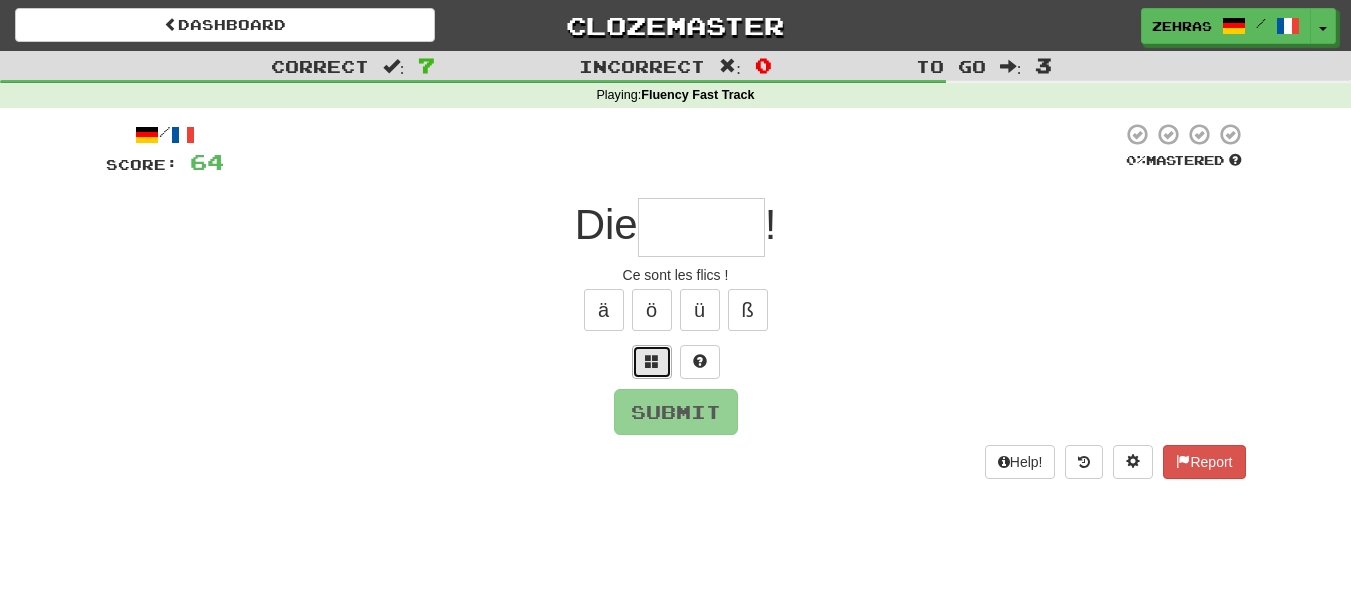 click at bounding box center (652, 361) 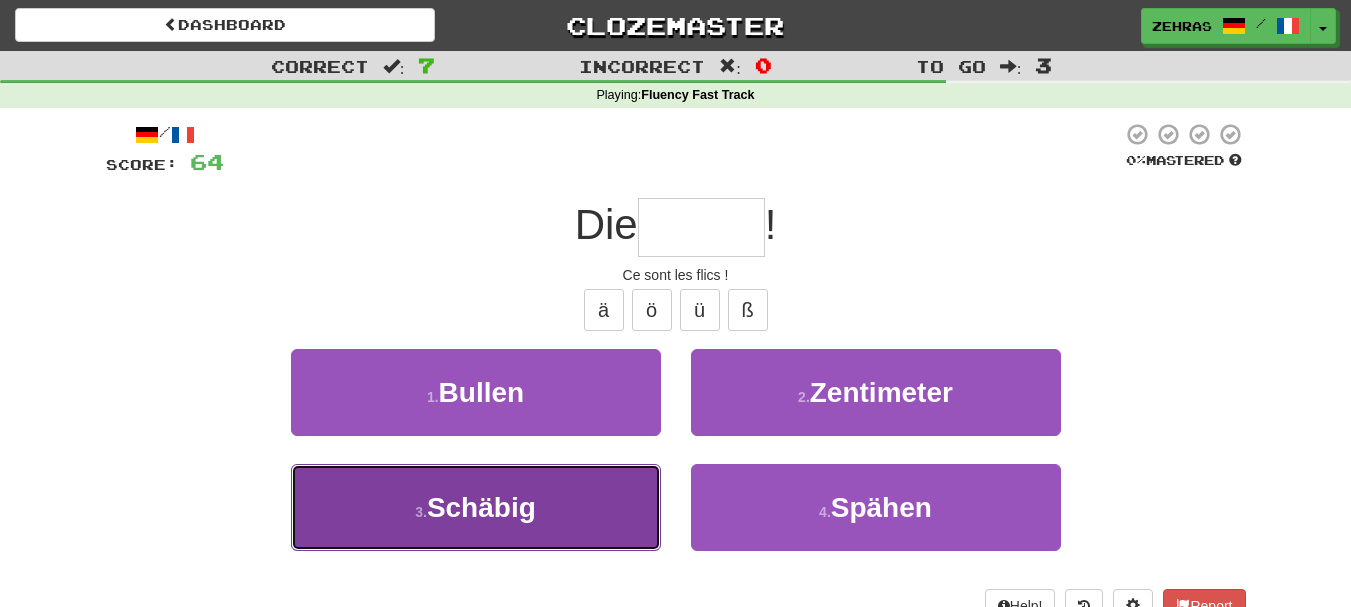 click on "3 .  Schäbig" at bounding box center [476, 507] 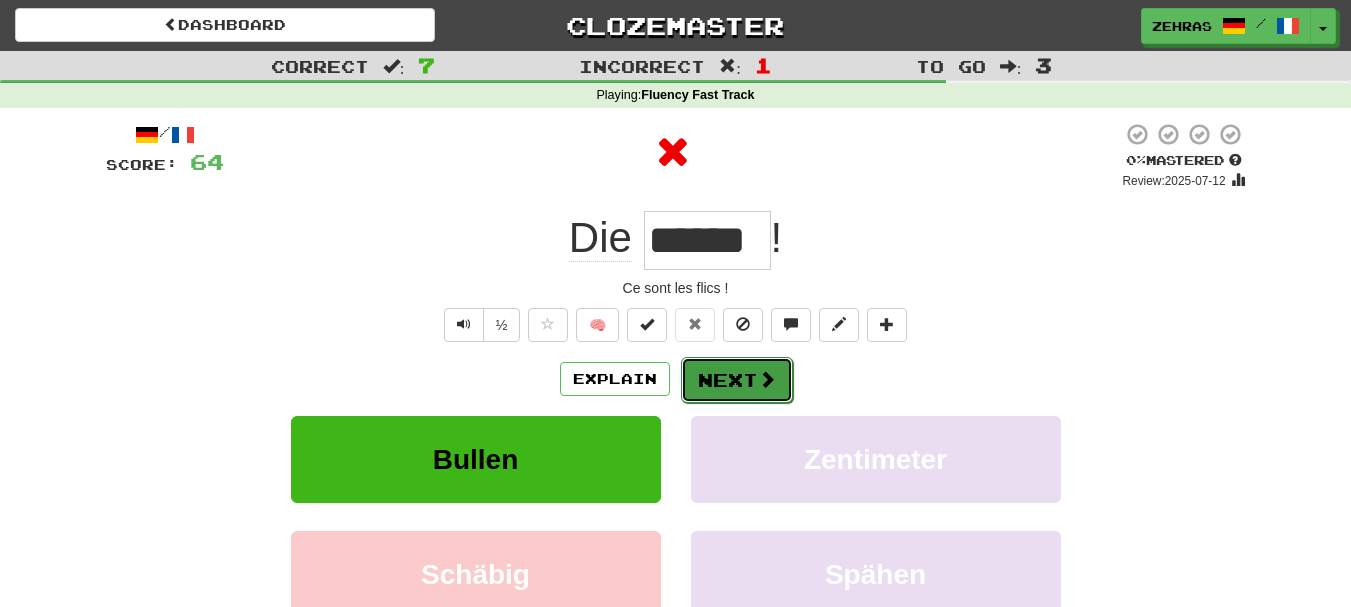 click on "Next" at bounding box center [737, 380] 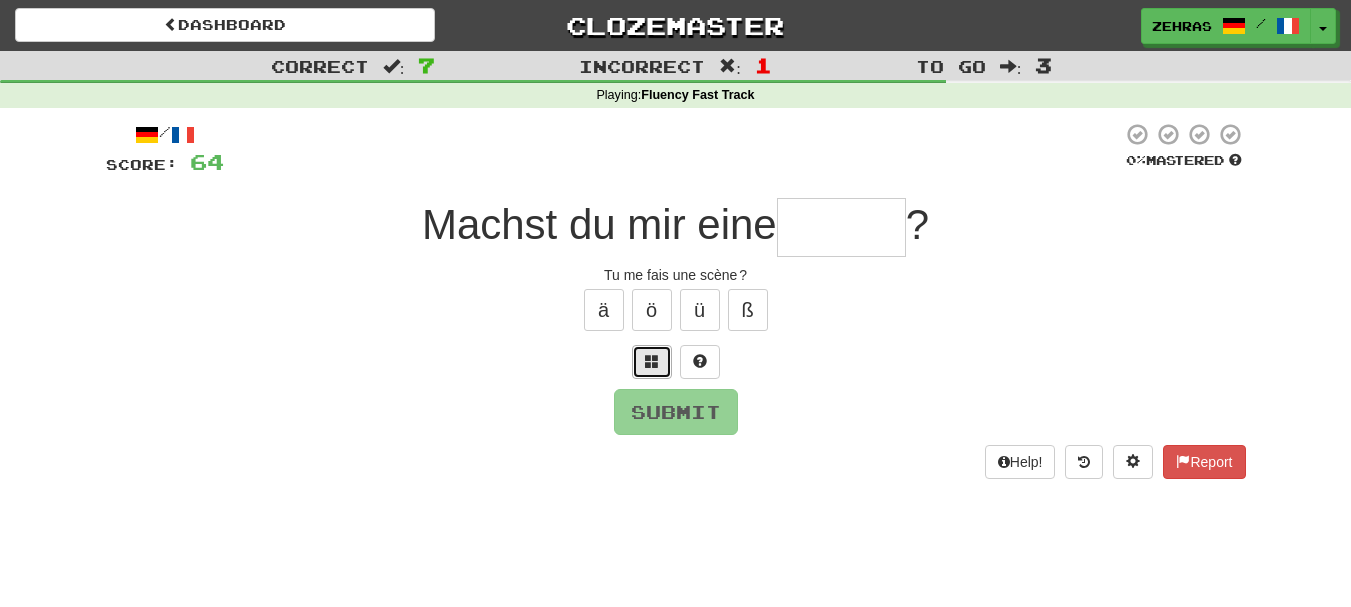 click at bounding box center (652, 361) 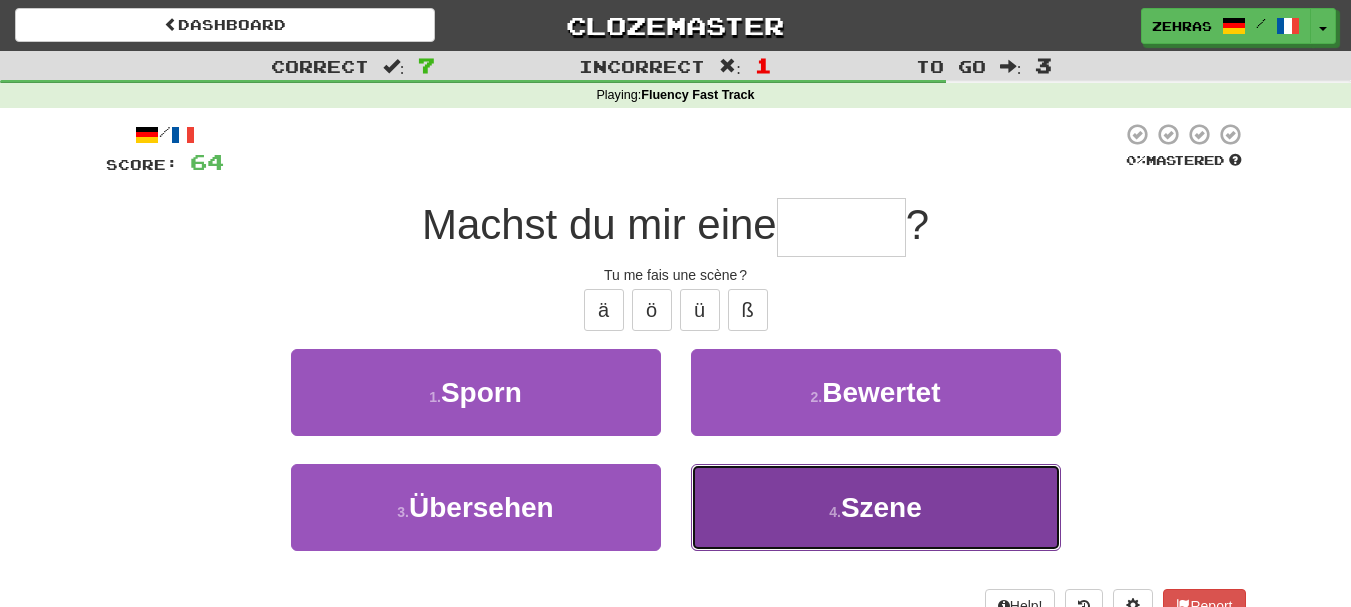 click on "4 .  Szene" at bounding box center (876, 507) 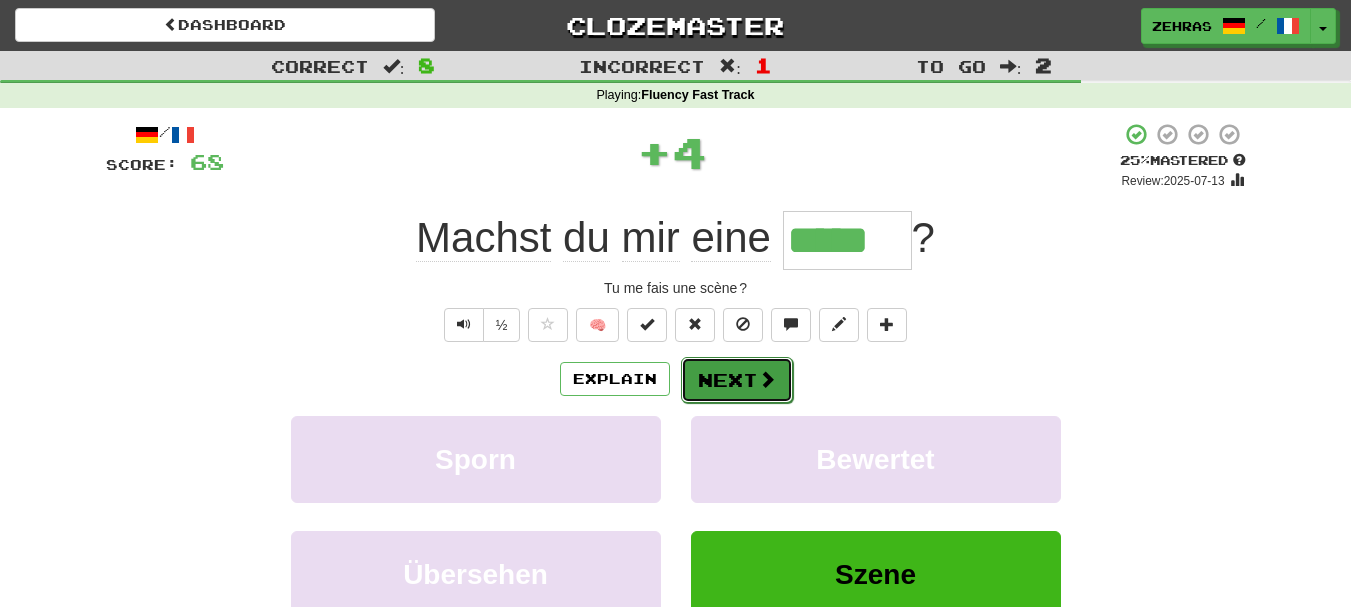 click on "Next" at bounding box center (737, 380) 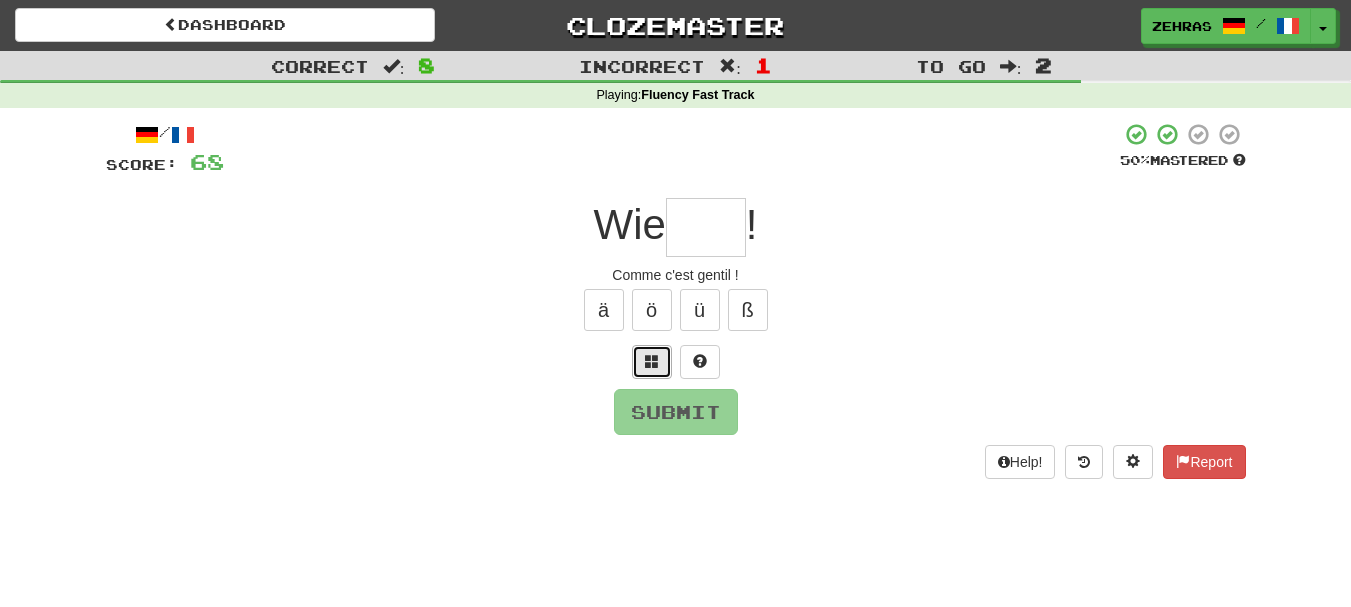 click at bounding box center (652, 362) 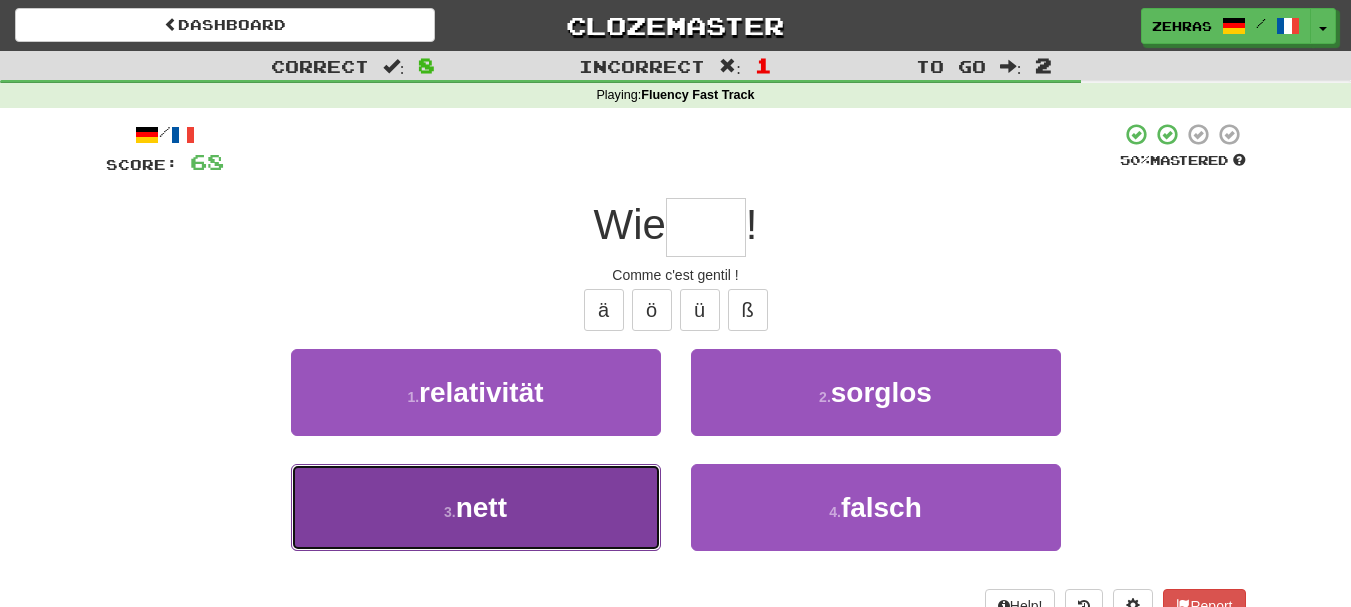 click on "3 .  nett" at bounding box center (476, 507) 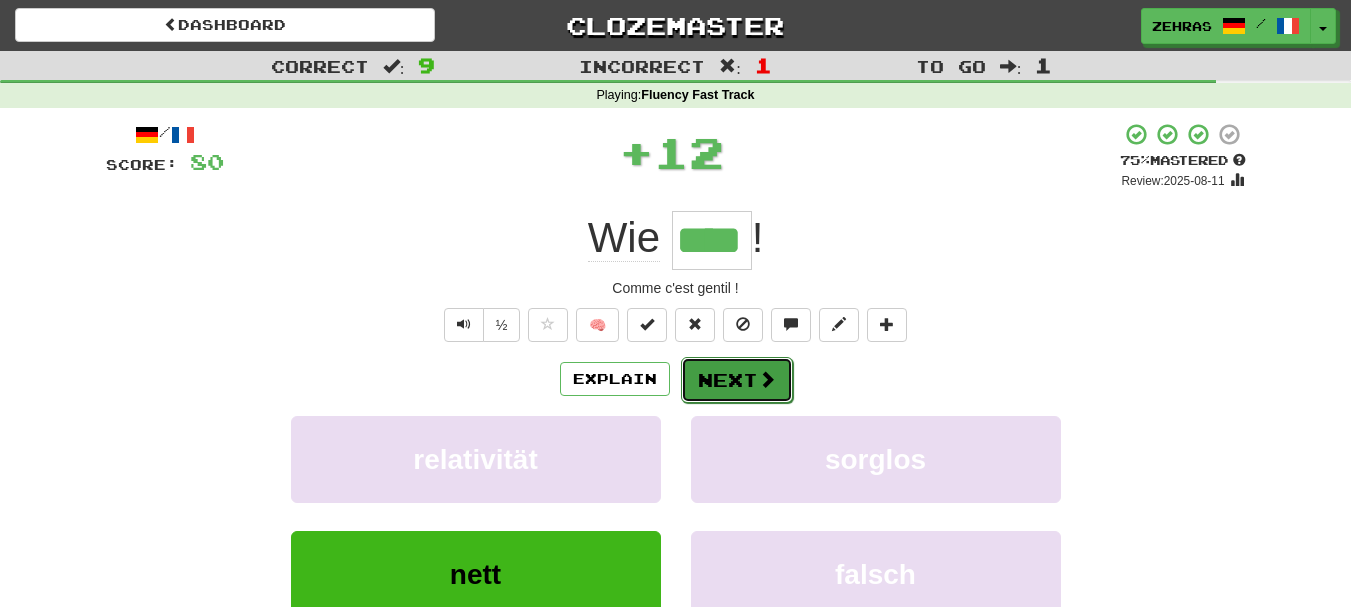 click on "Next" at bounding box center (737, 380) 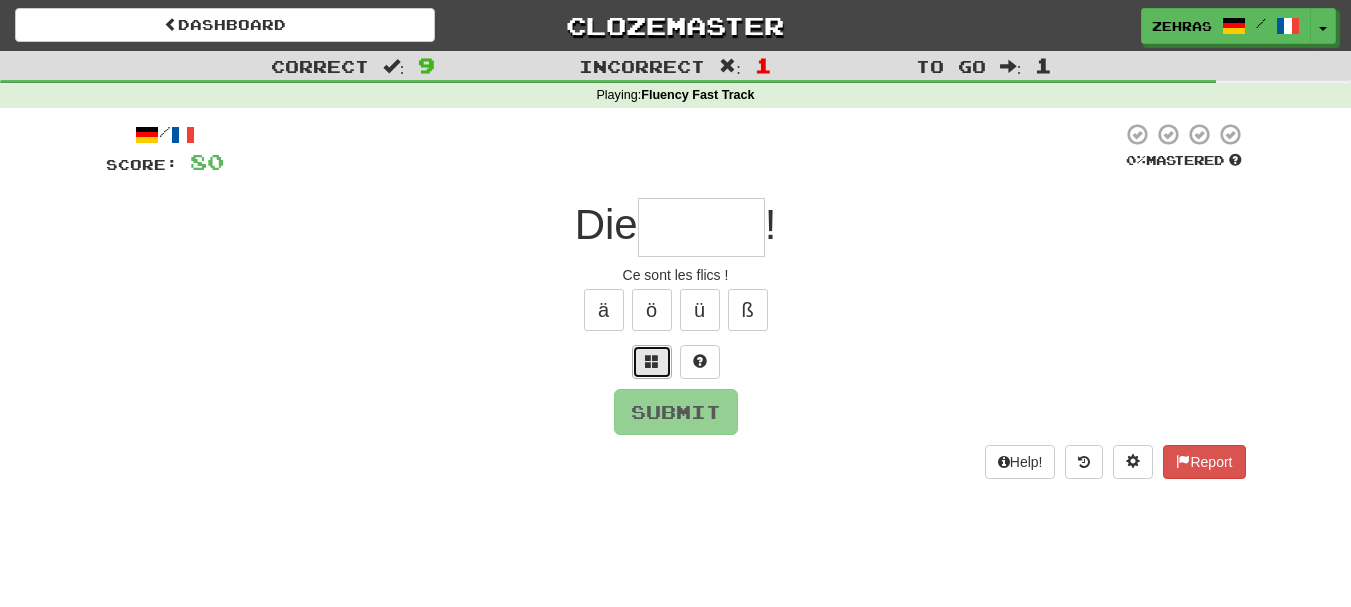 click at bounding box center (652, 361) 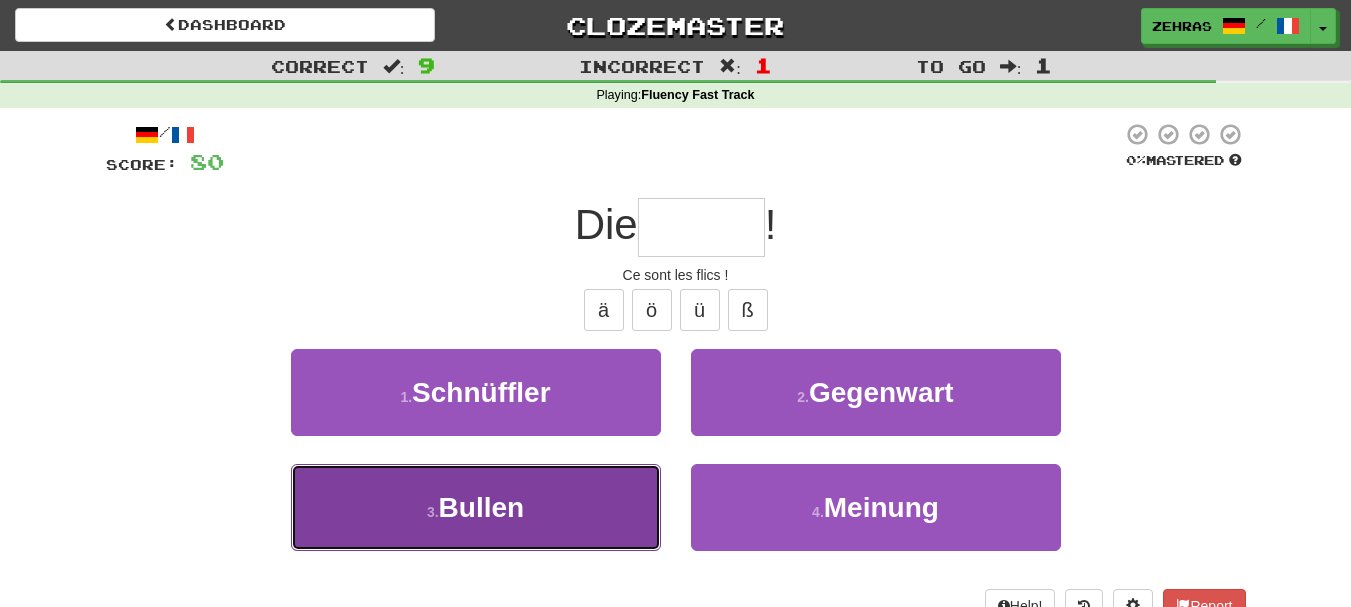 click on "3 .  Bullen" at bounding box center [476, 507] 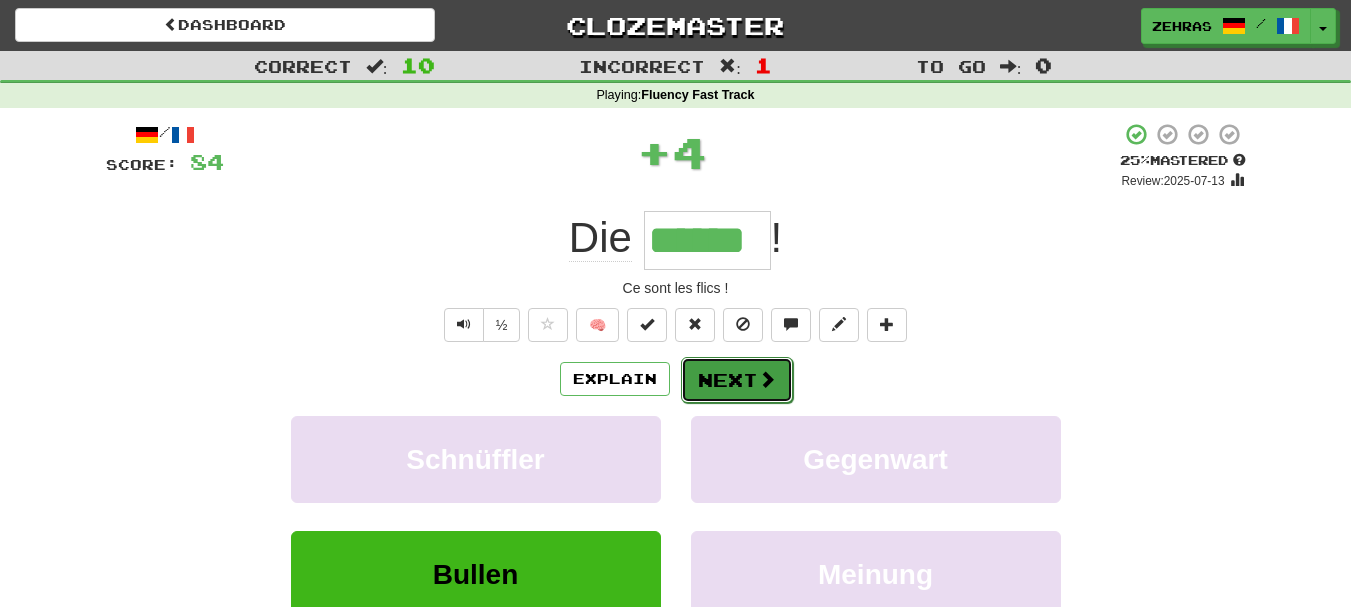click on "Next" at bounding box center [737, 380] 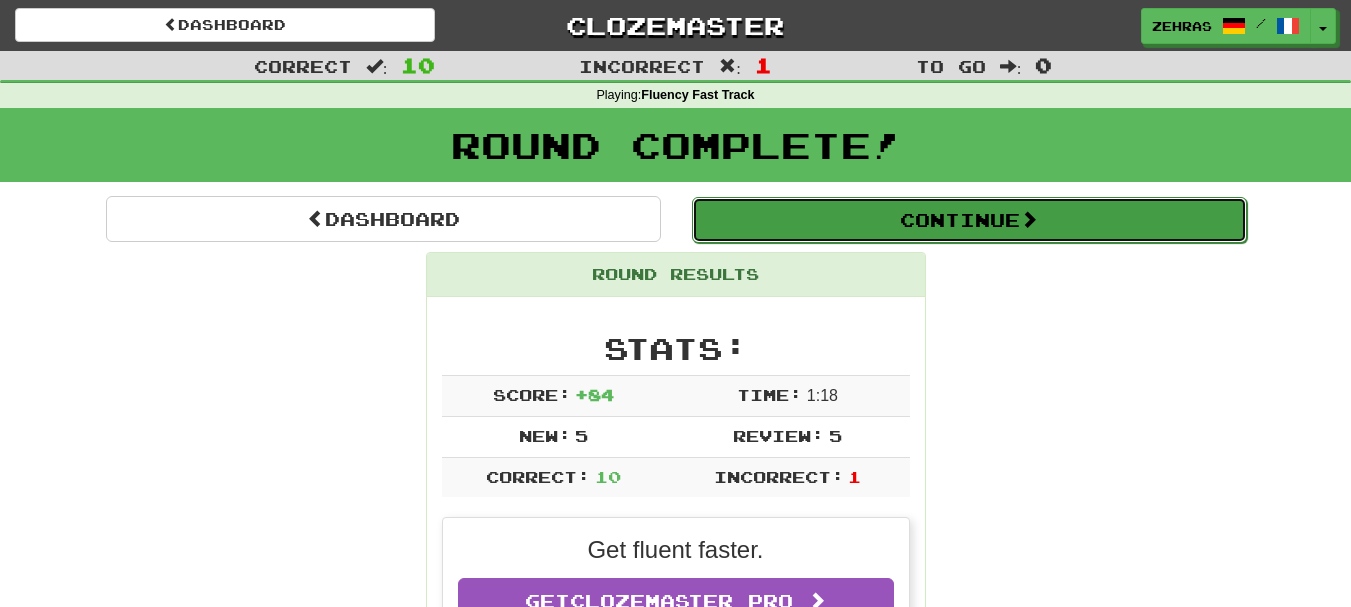 click on "Continue" at bounding box center (969, 220) 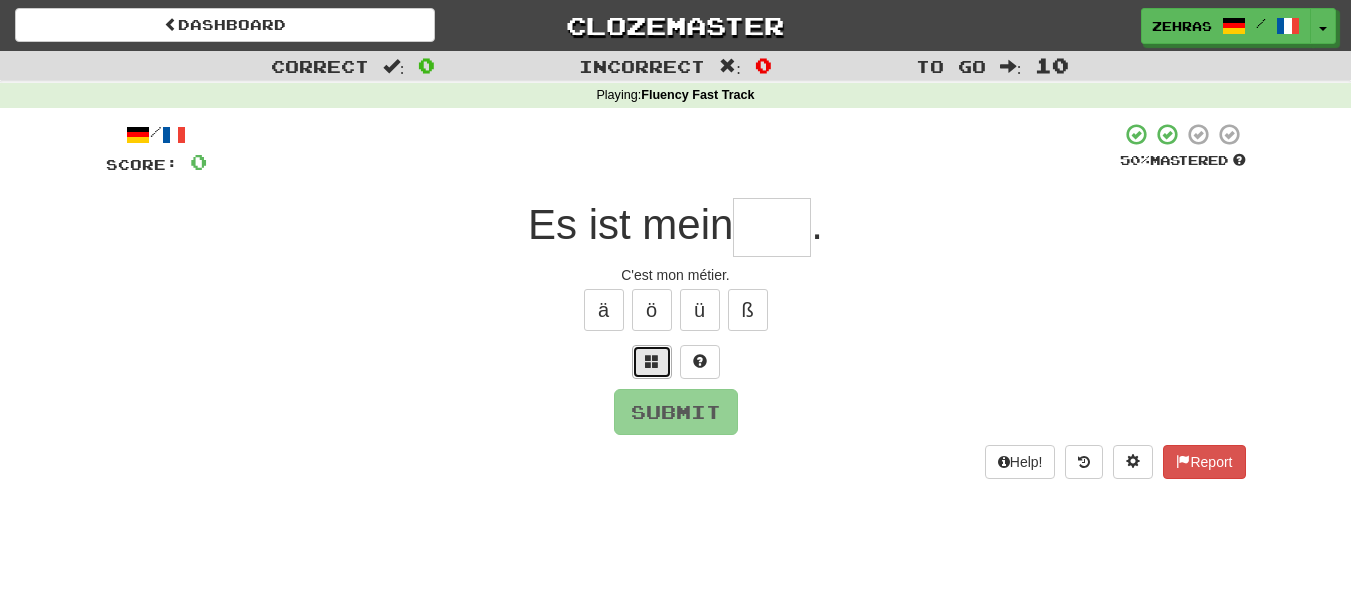 click at bounding box center (652, 361) 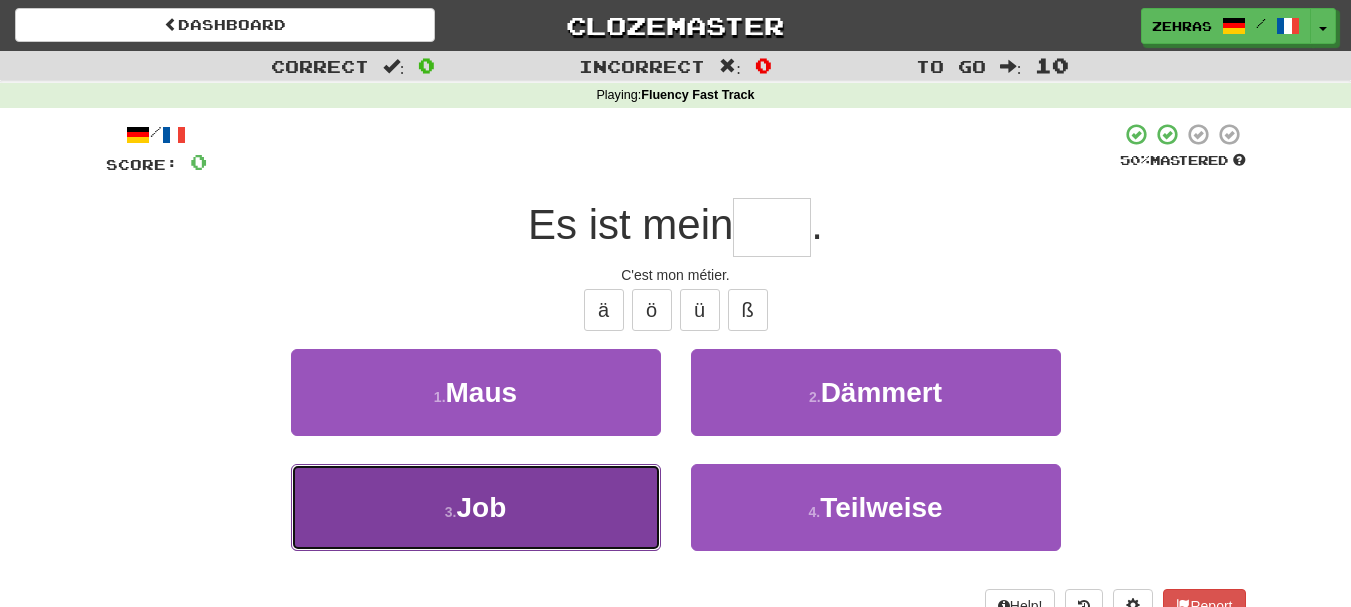click on "3 .  Job" at bounding box center (476, 507) 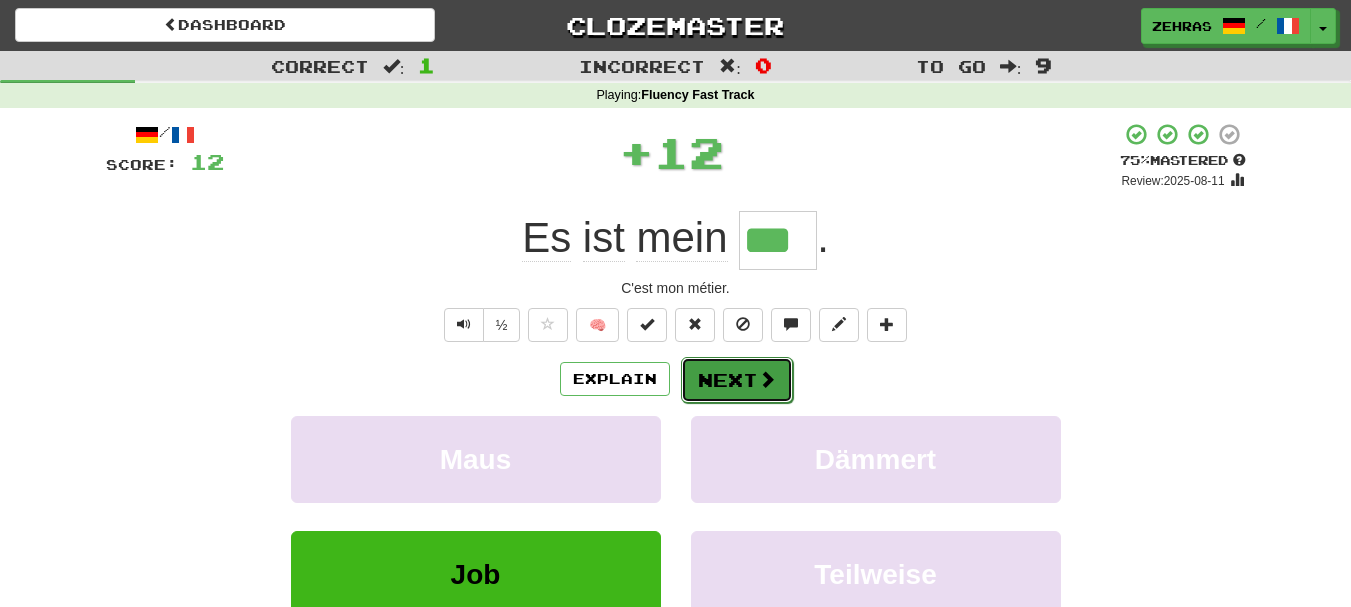 click on "Next" at bounding box center (737, 380) 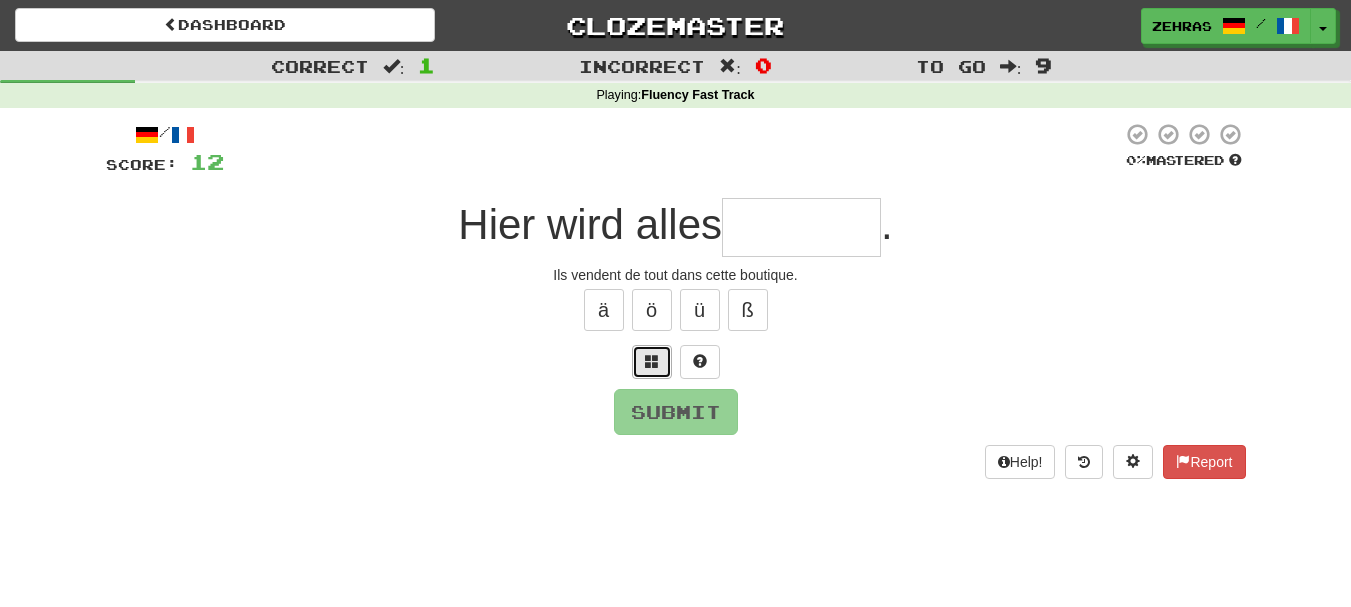 click at bounding box center (652, 362) 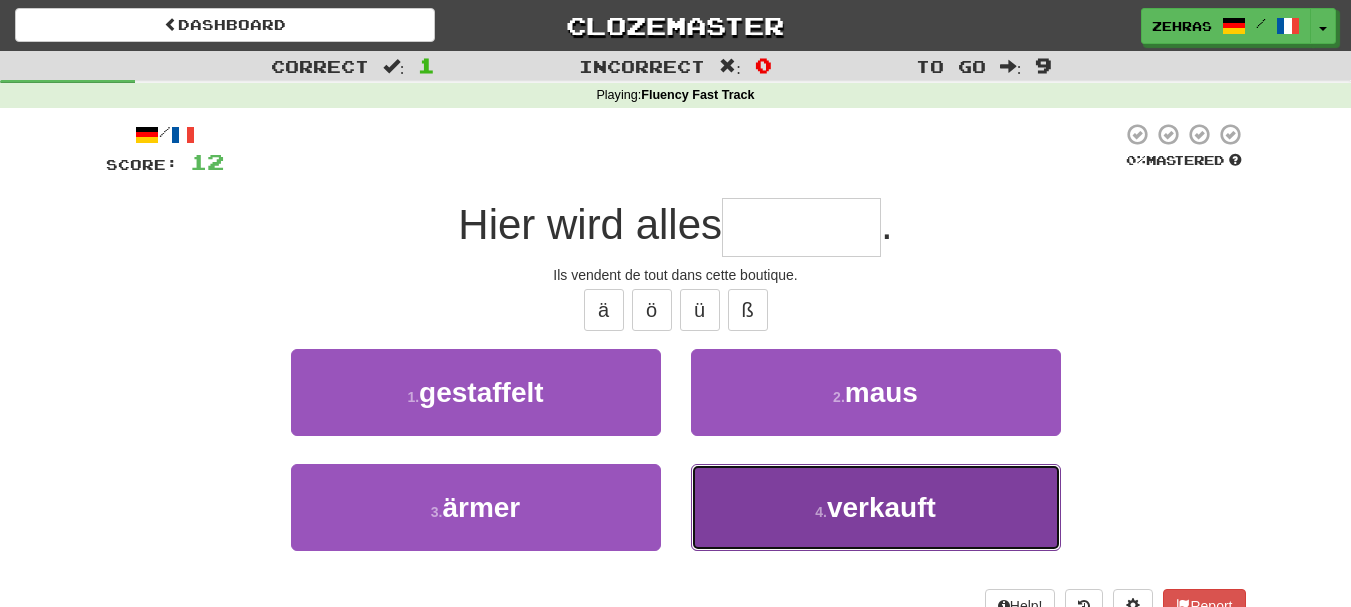click on "4 .  verkauft" at bounding box center (876, 507) 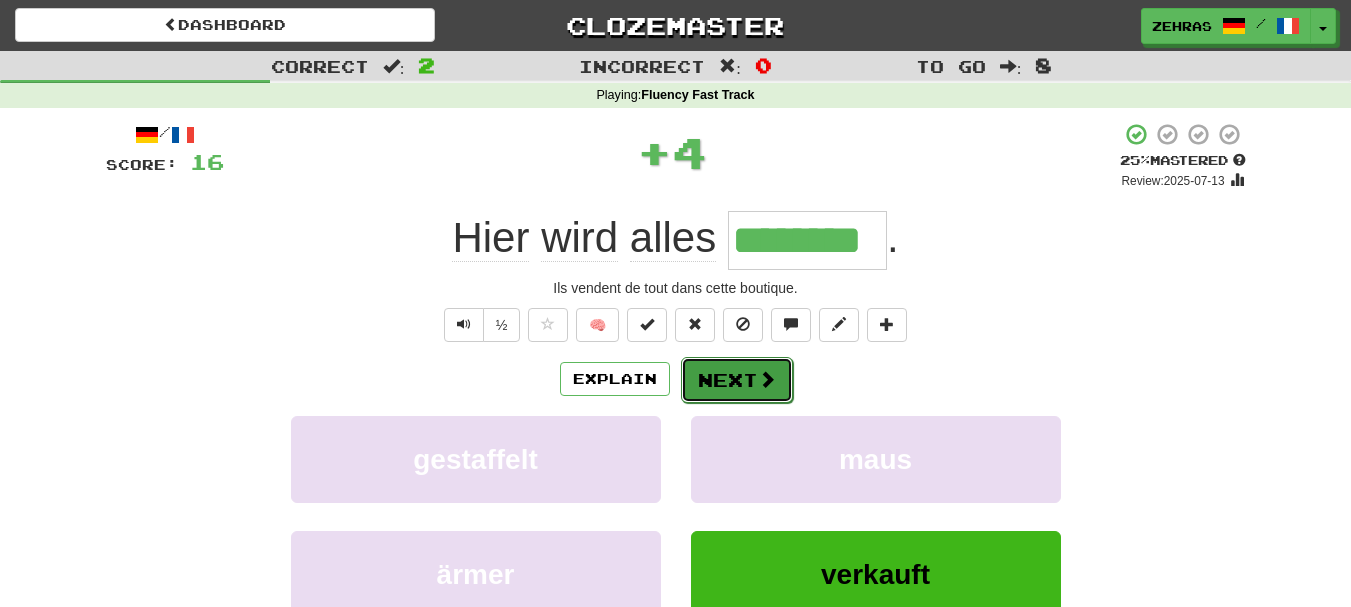 click on "Next" at bounding box center [737, 380] 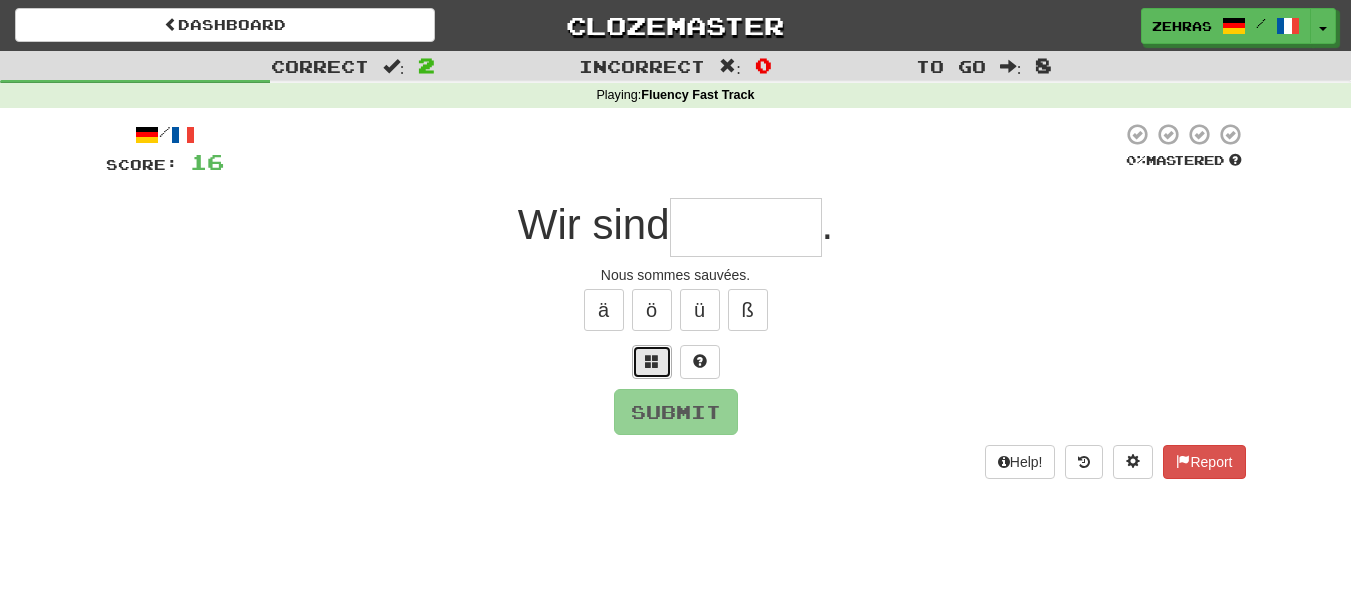 click at bounding box center [652, 361] 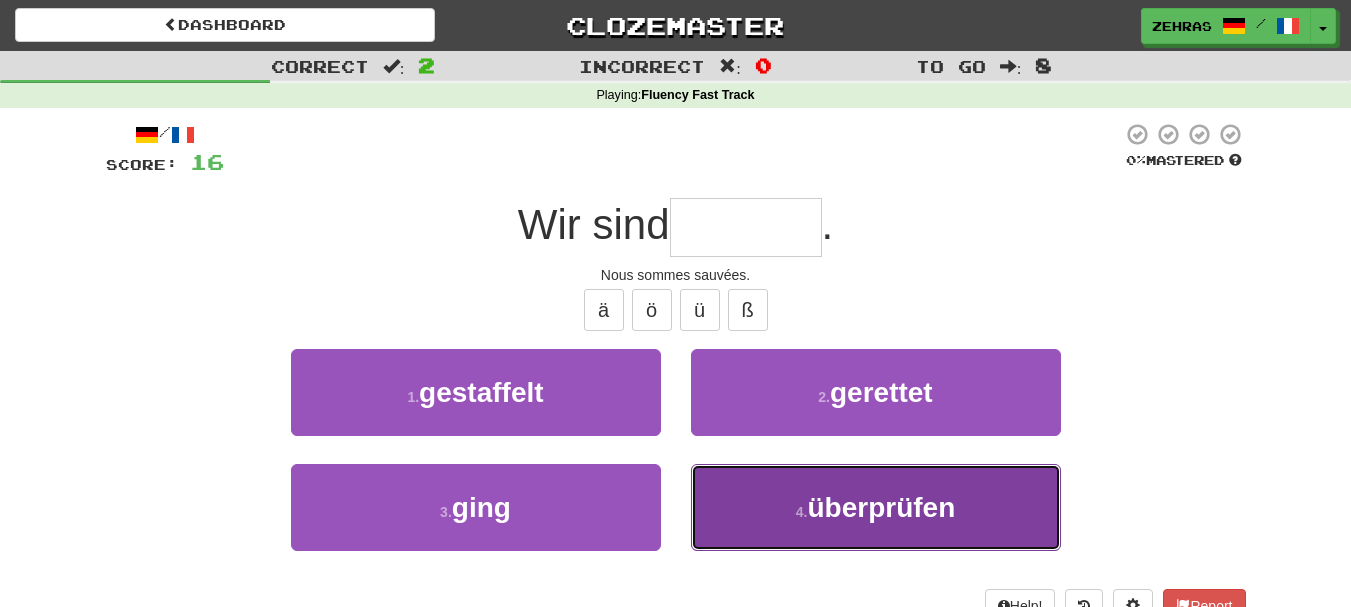 click on "4 .  überprüfen" at bounding box center (876, 507) 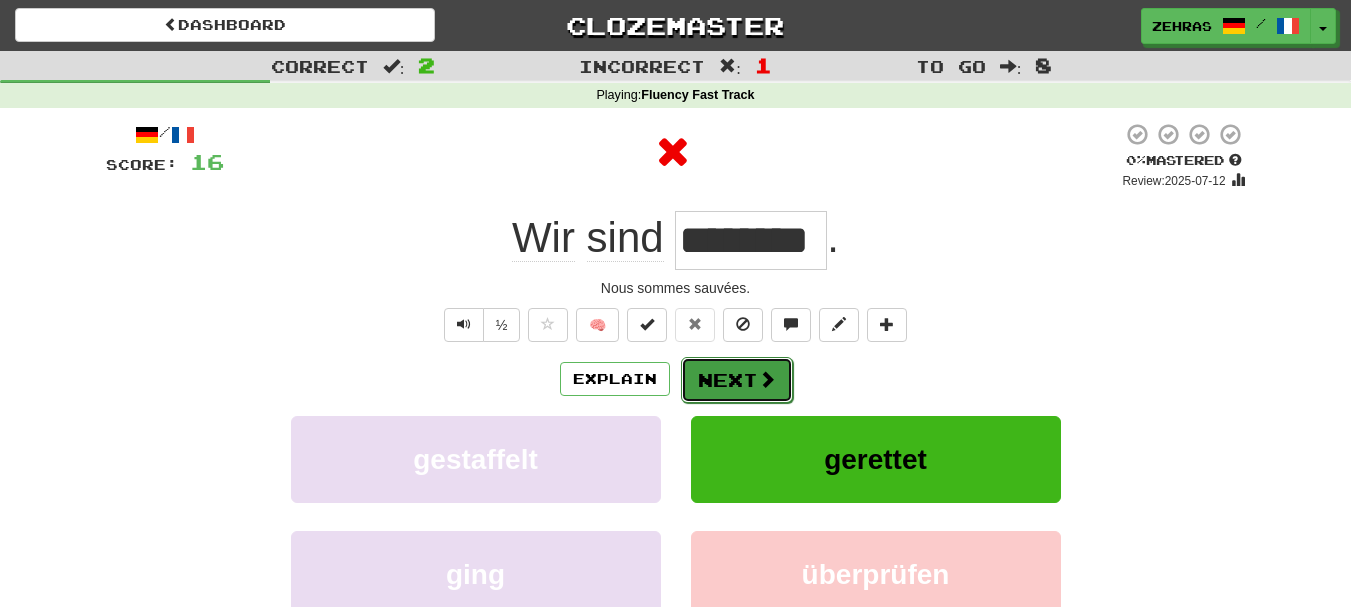 click at bounding box center [767, 379] 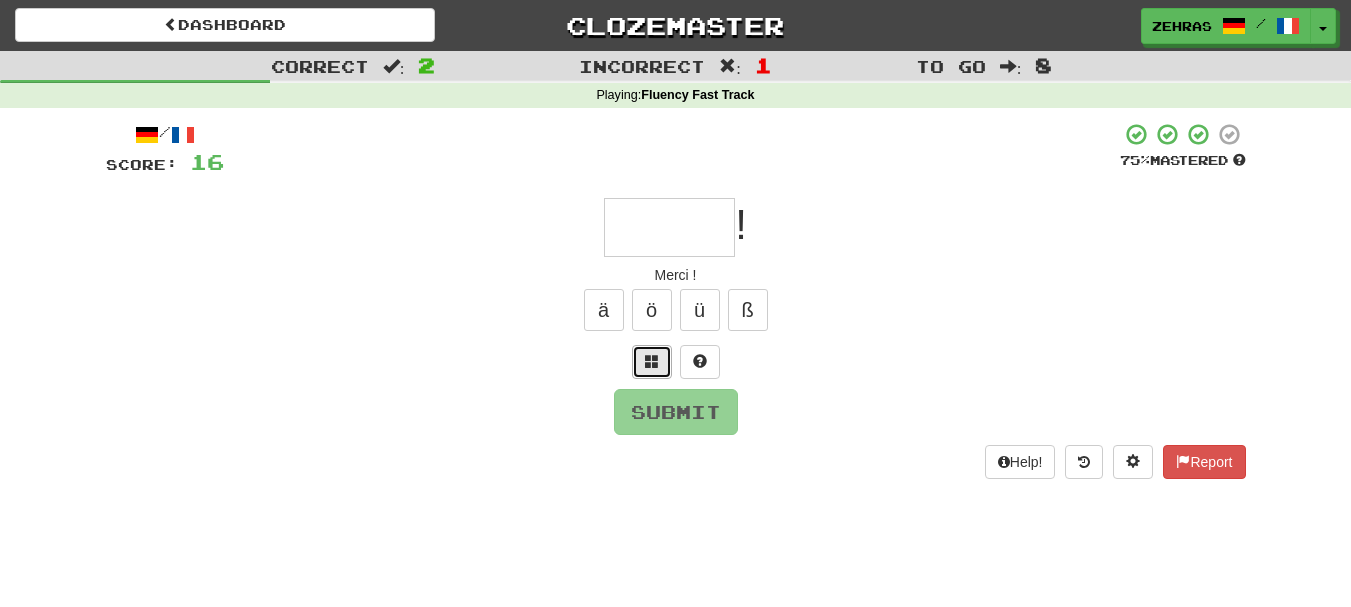 click at bounding box center (652, 361) 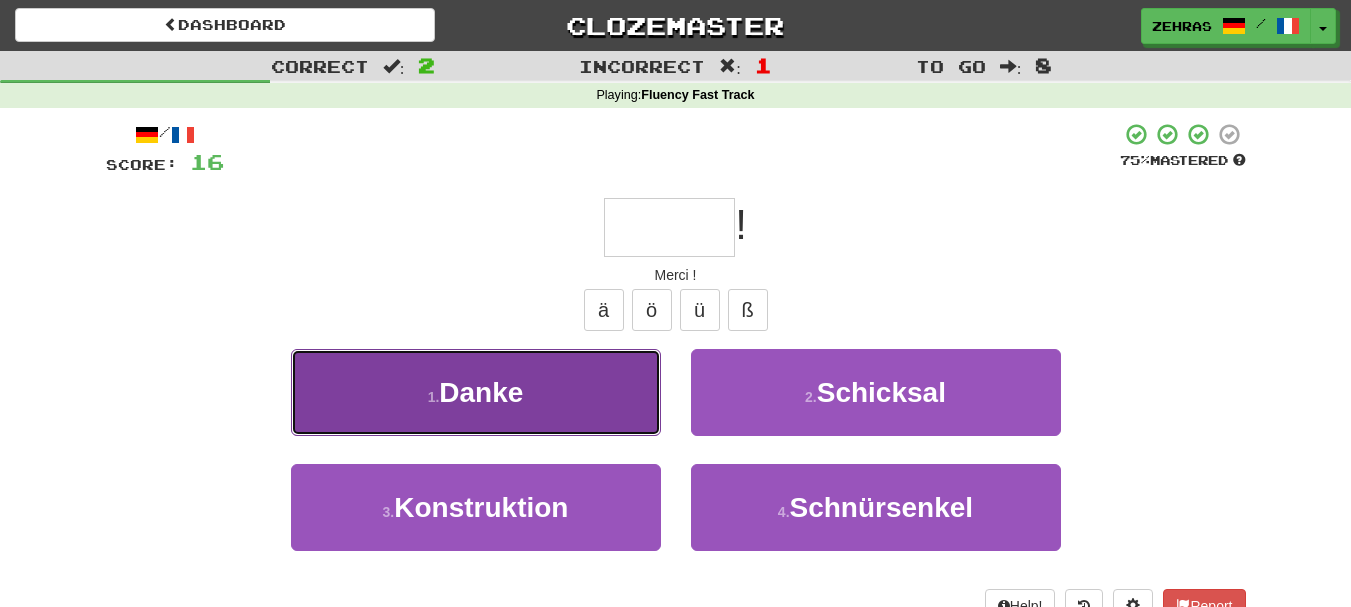 click on "Danke" at bounding box center (481, 392) 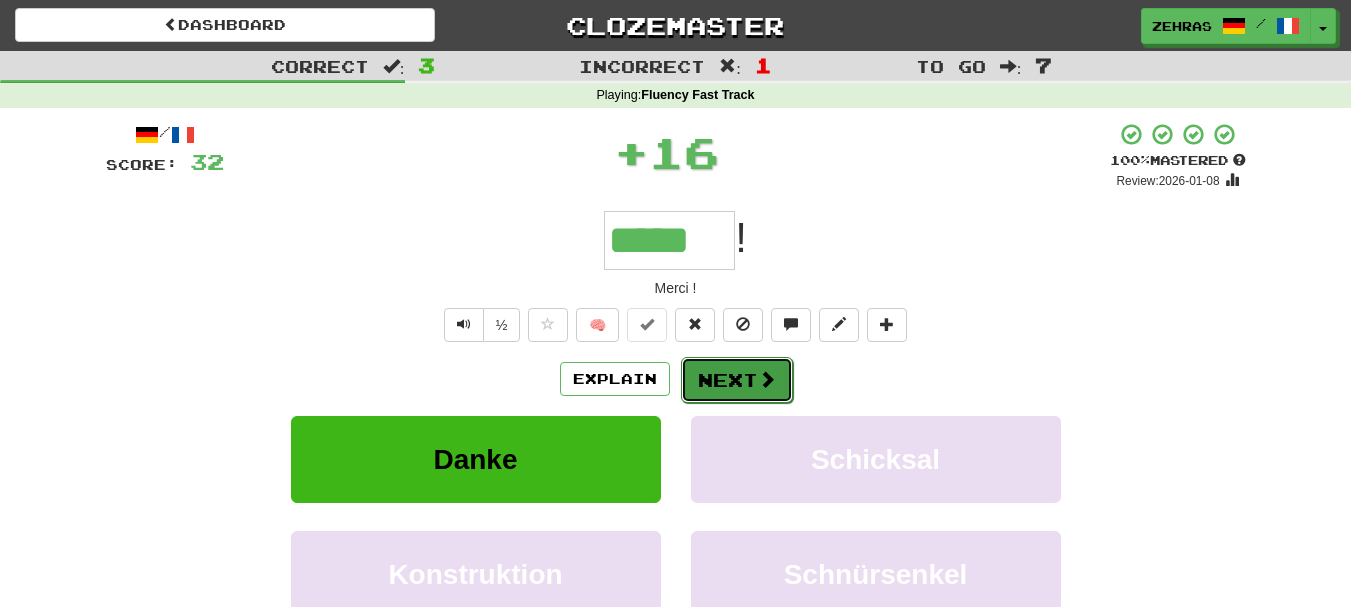 click on "Next" at bounding box center [737, 380] 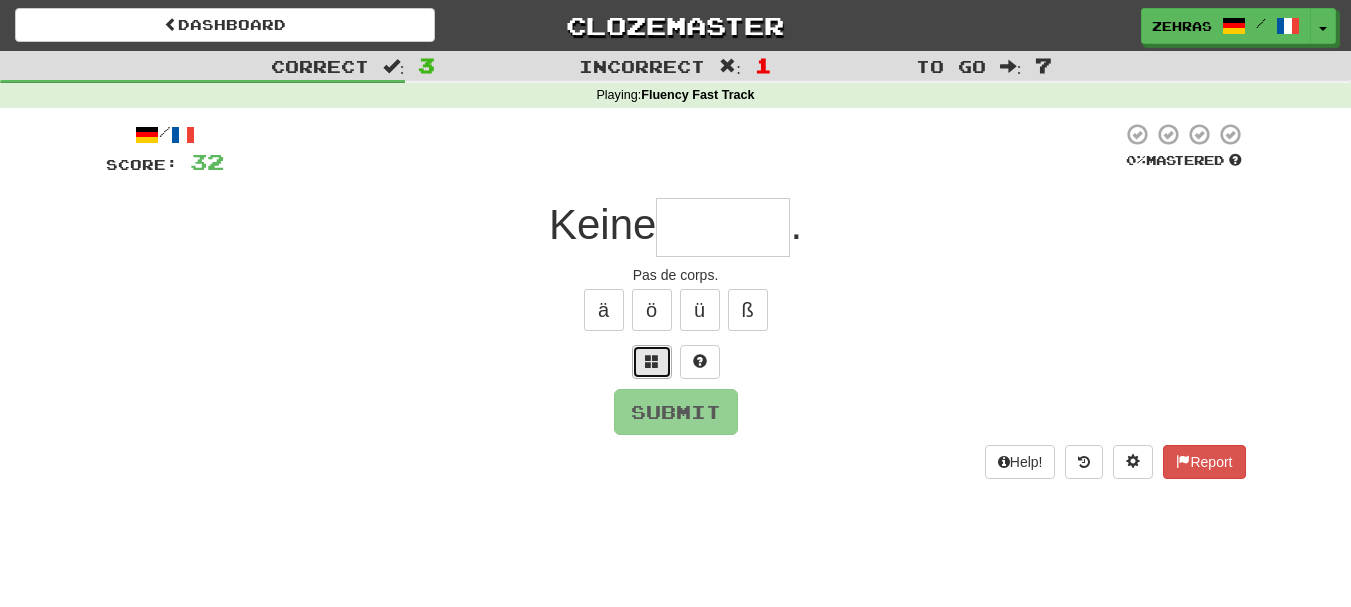 click at bounding box center (652, 361) 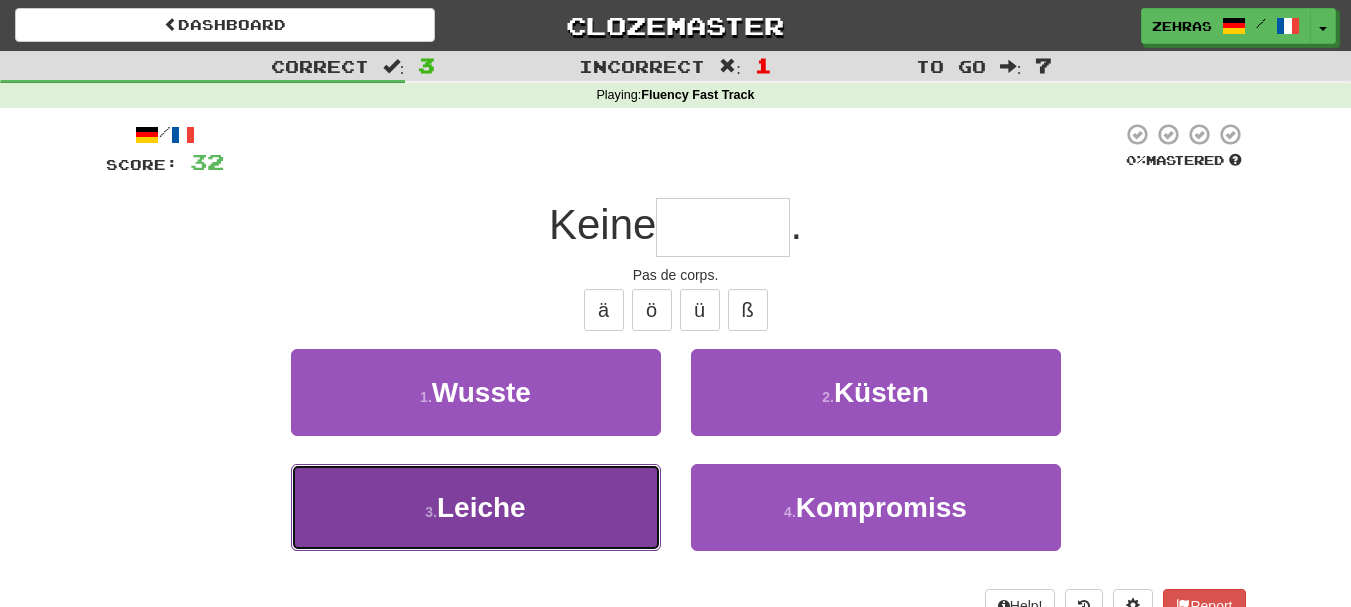 click on "3 .  Leiche" at bounding box center [476, 507] 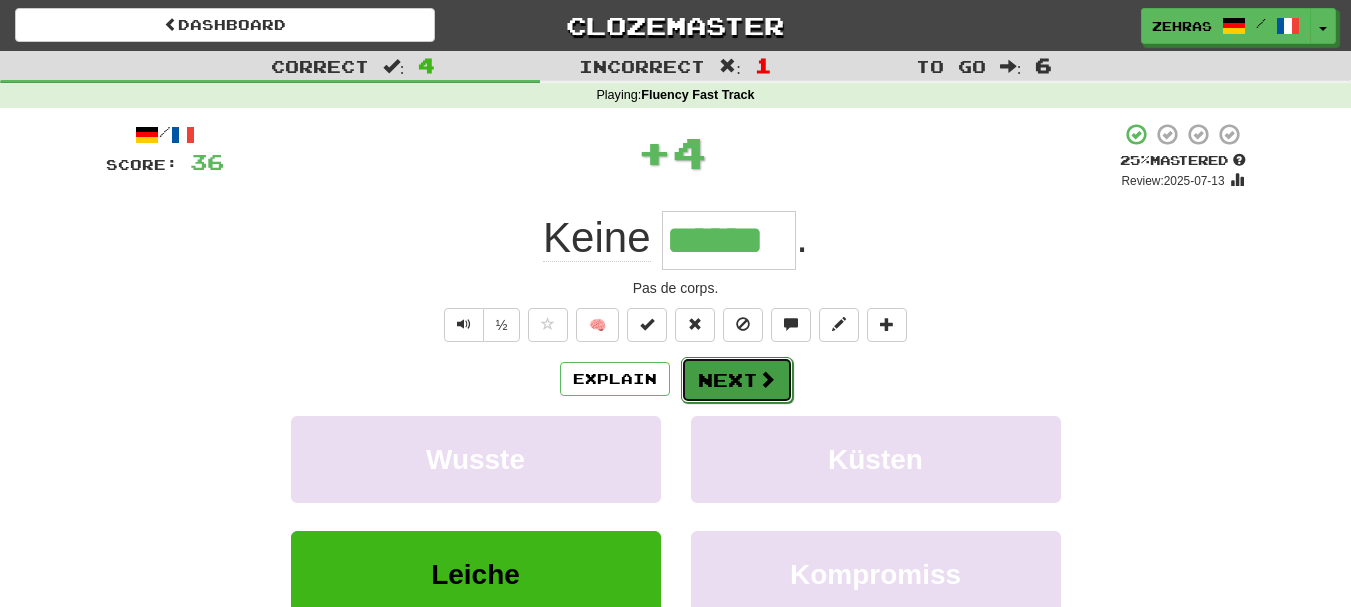 click on "Next" at bounding box center (737, 380) 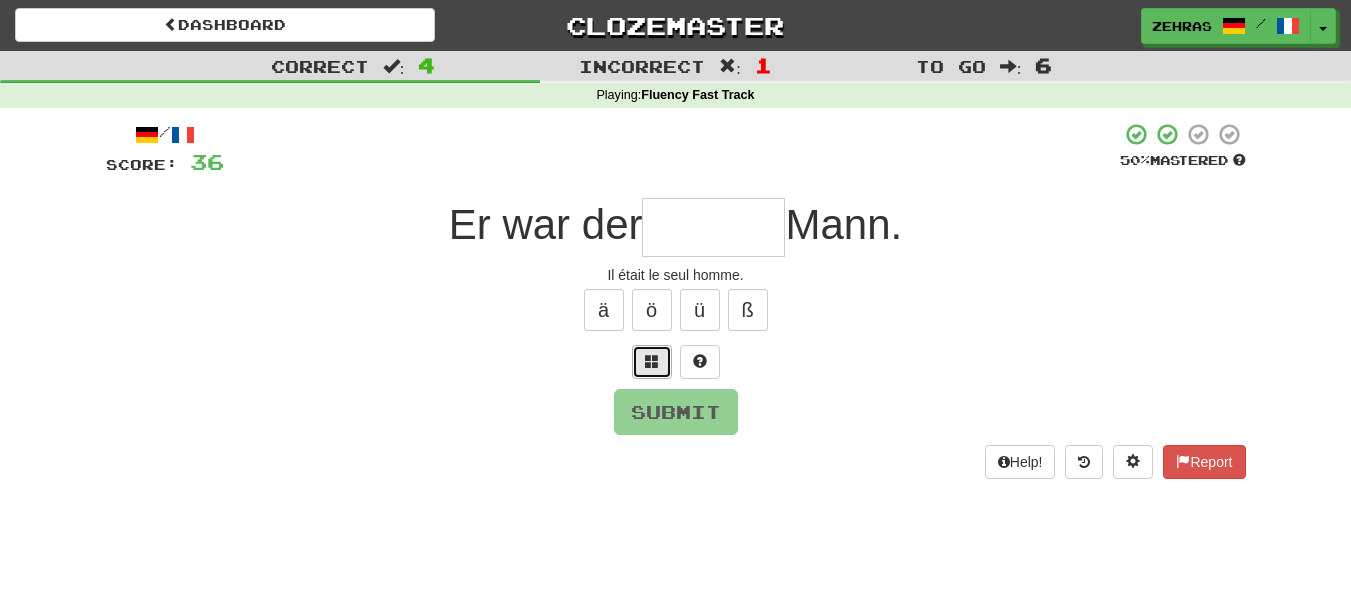 click at bounding box center [652, 362] 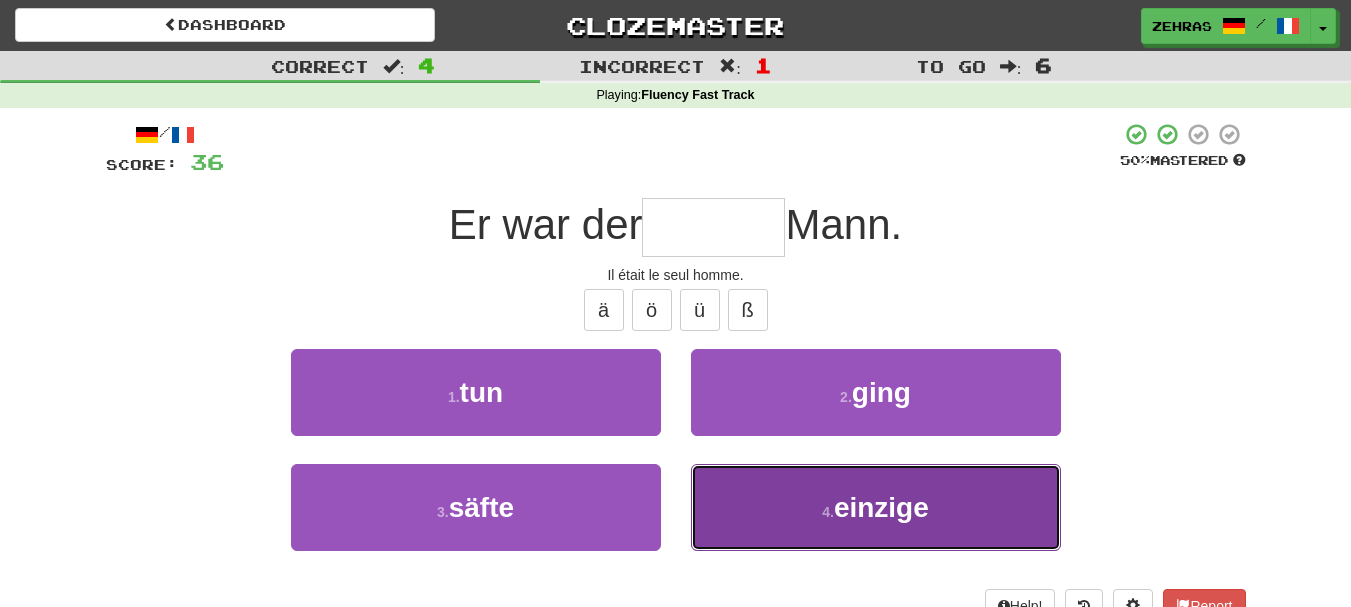 click on "4 .  einzige" at bounding box center [876, 507] 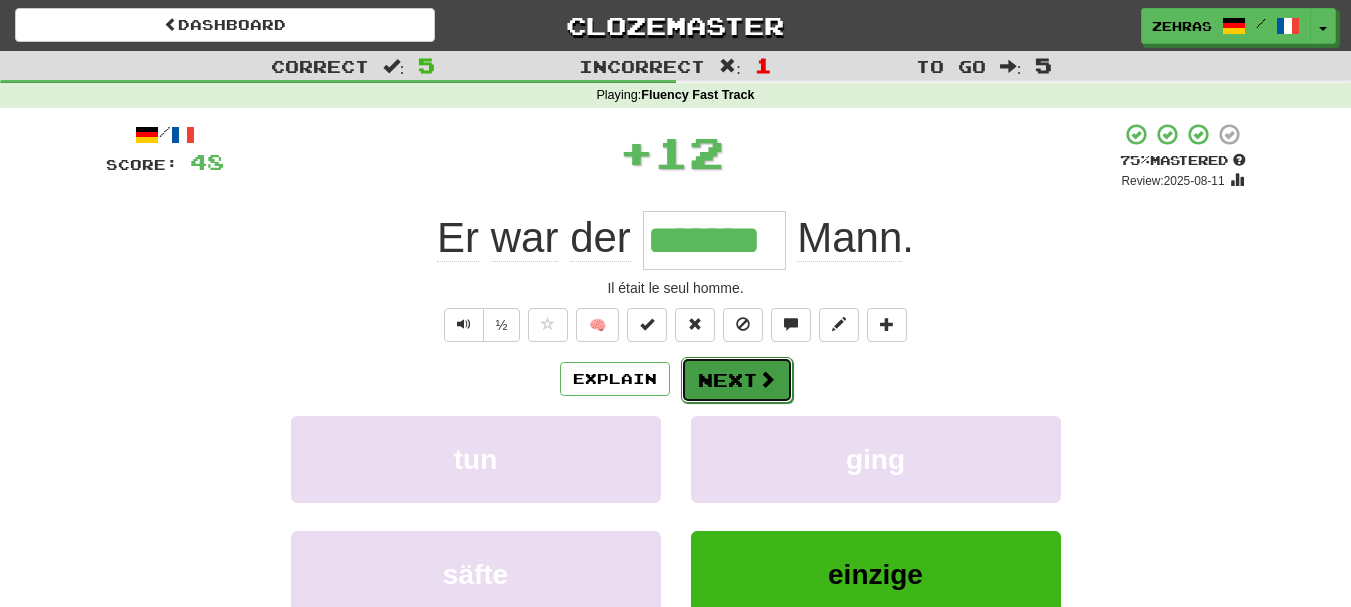 click on "Next" at bounding box center [737, 380] 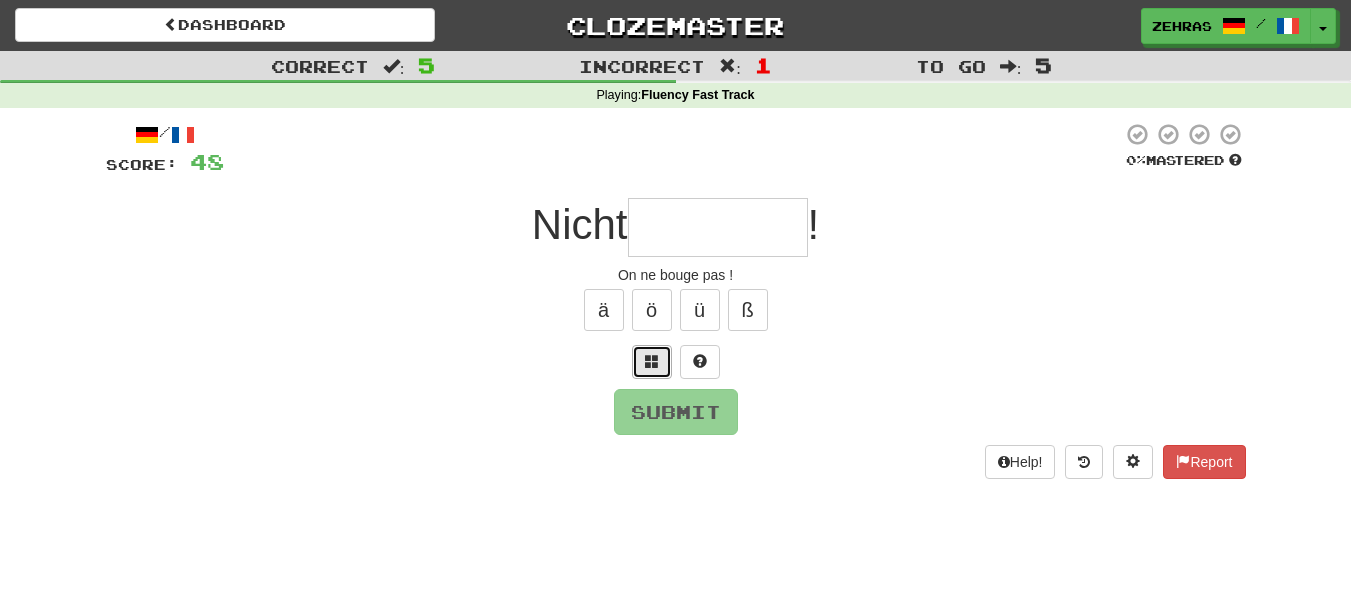 click at bounding box center [652, 361] 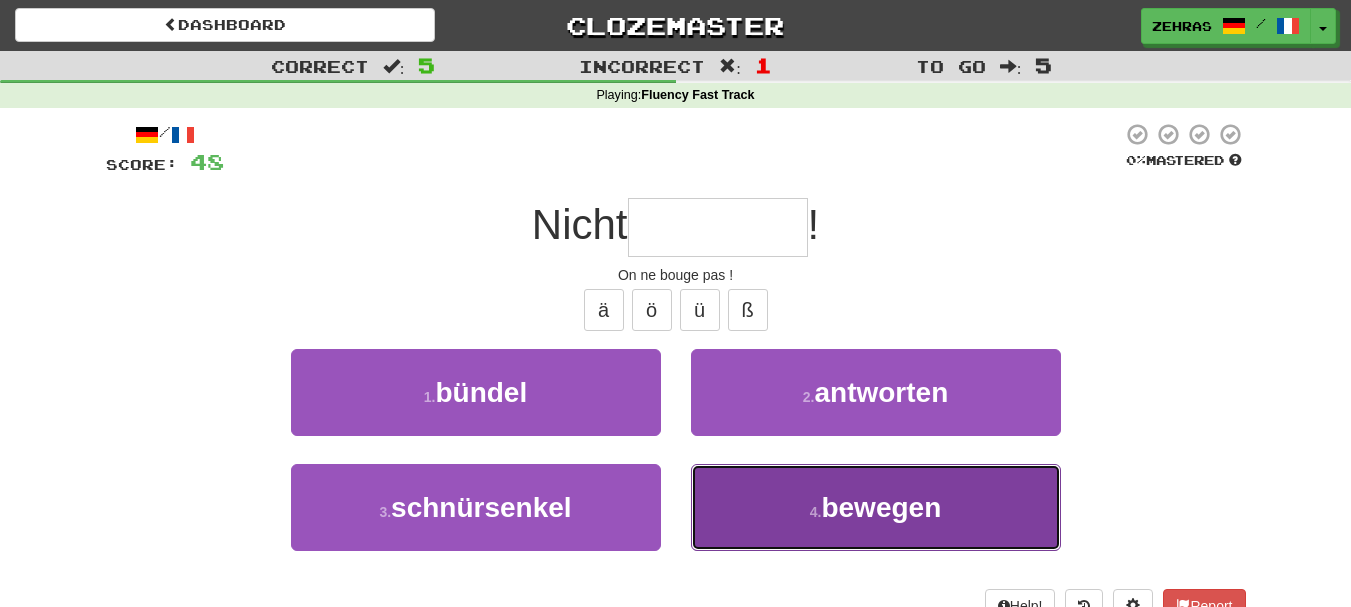 click on "4 .  bewegen" at bounding box center (876, 507) 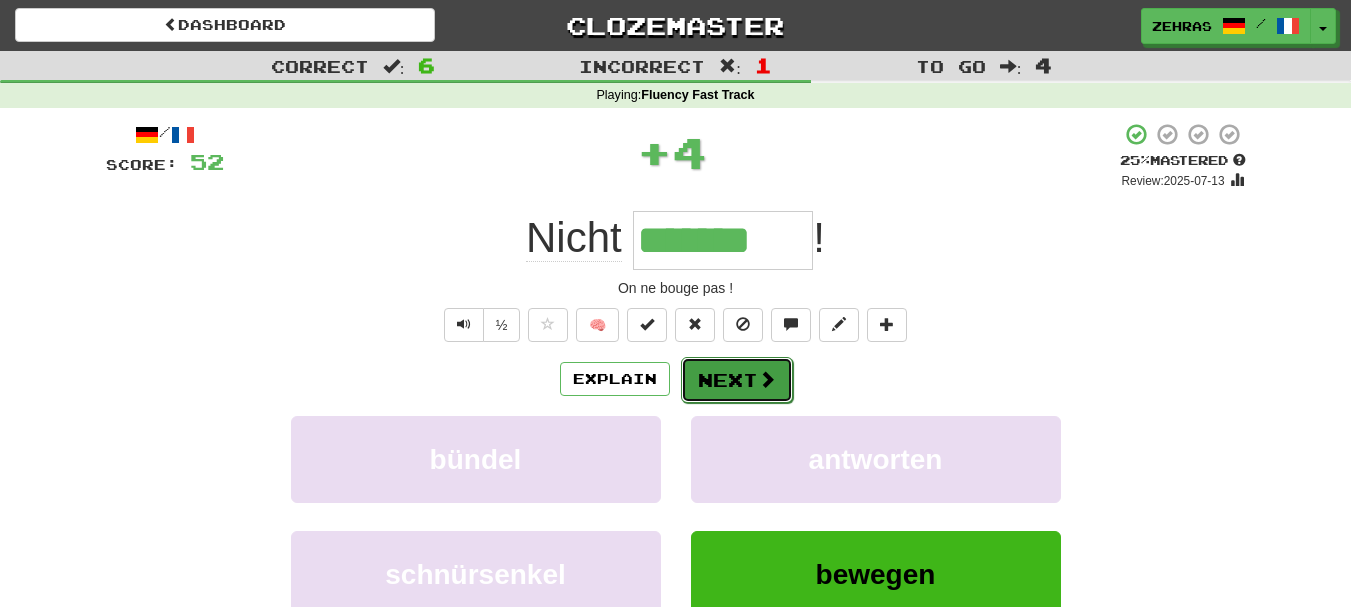 click on "Next" at bounding box center (737, 380) 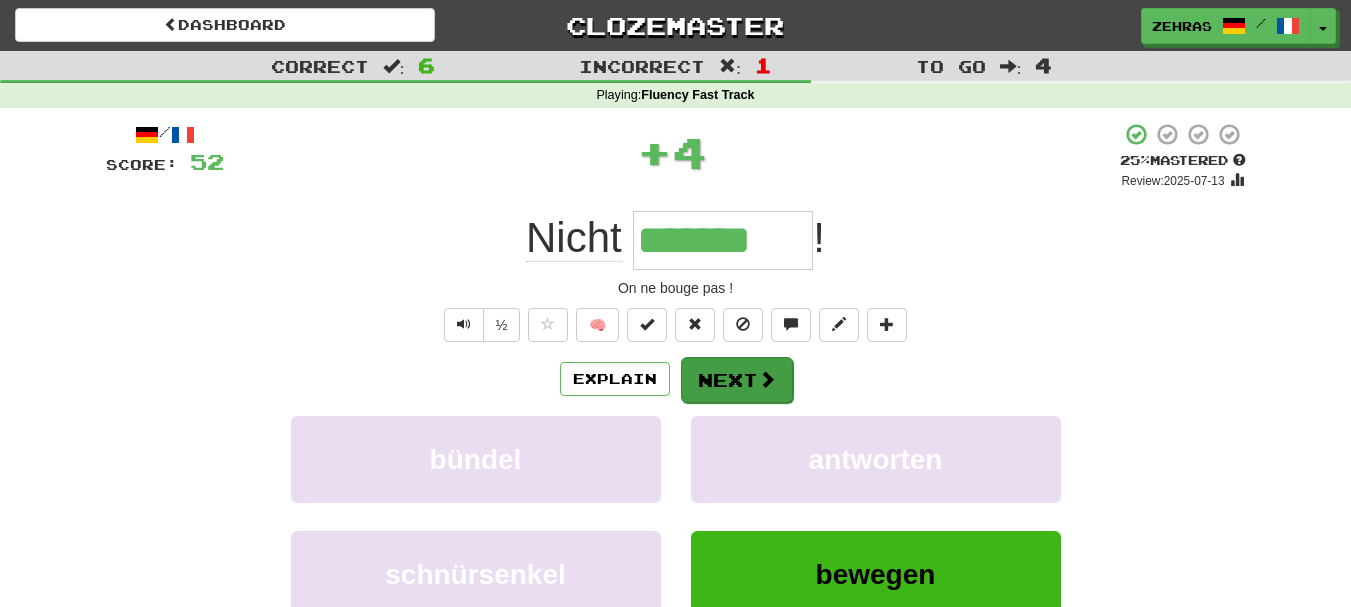 type 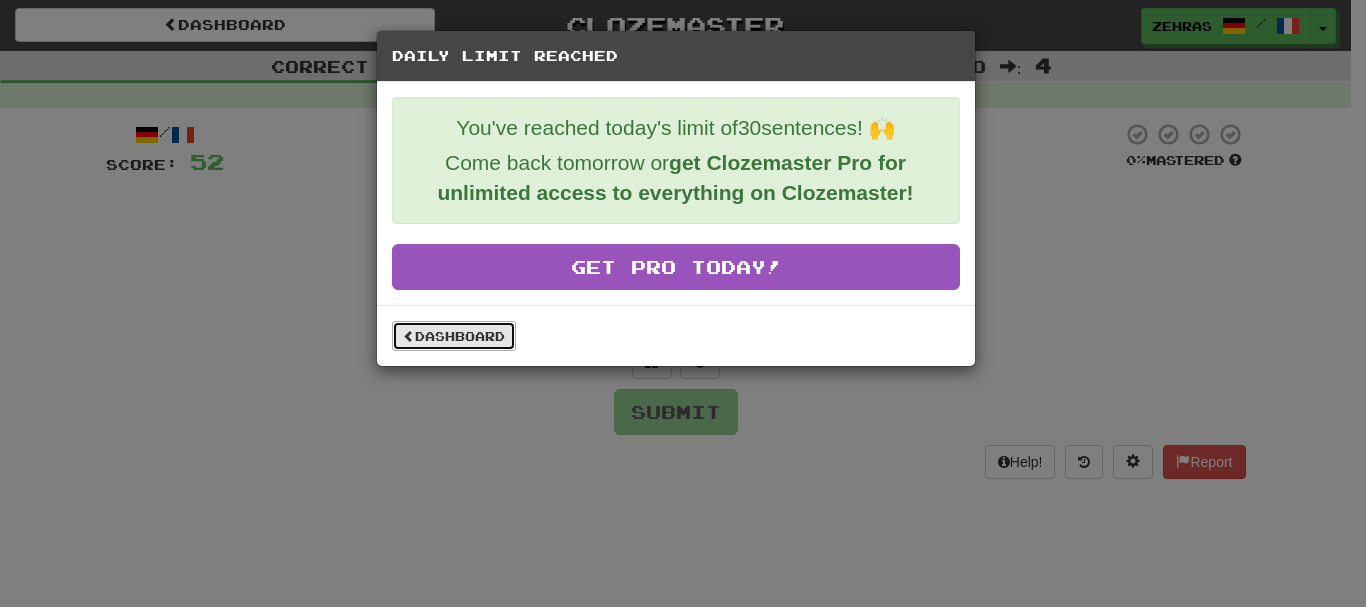 click on "Dashboard" at bounding box center [454, 336] 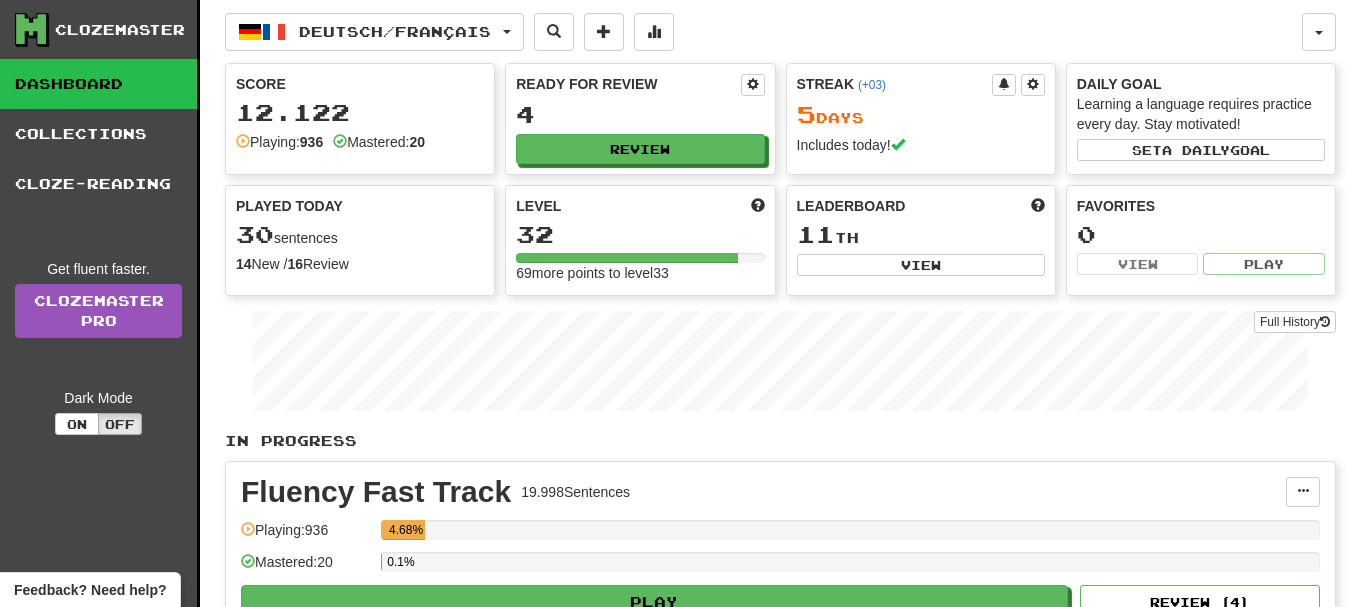 scroll, scrollTop: 0, scrollLeft: 0, axis: both 